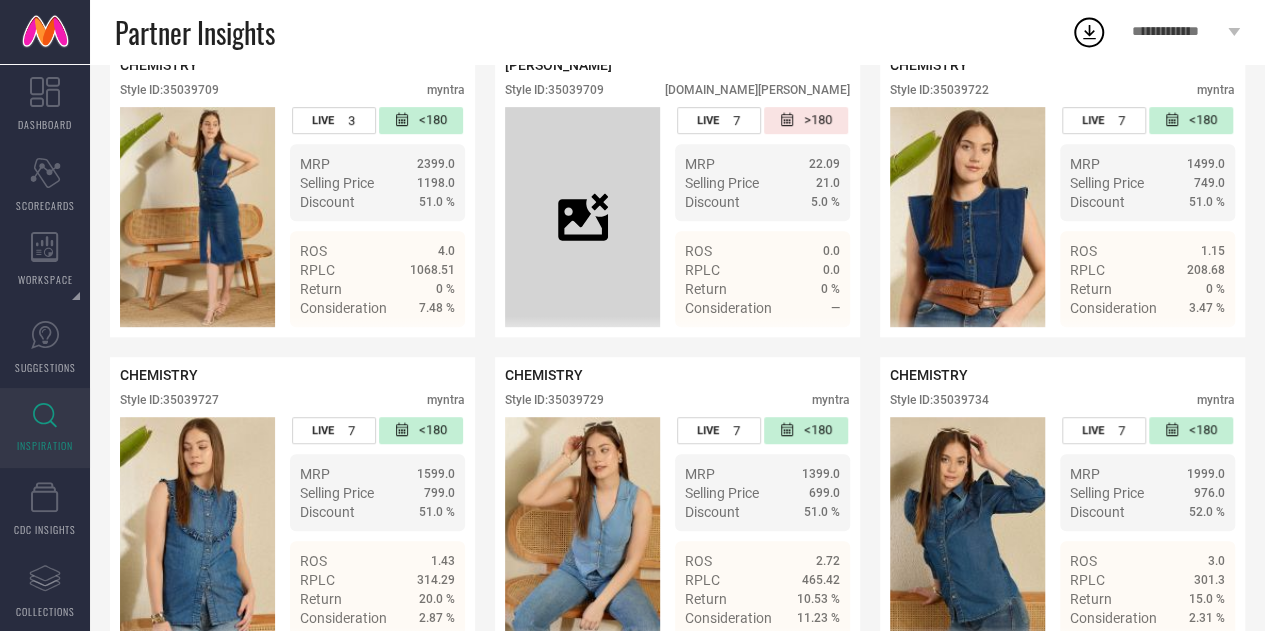 scroll, scrollTop: 415, scrollLeft: 0, axis: vertical 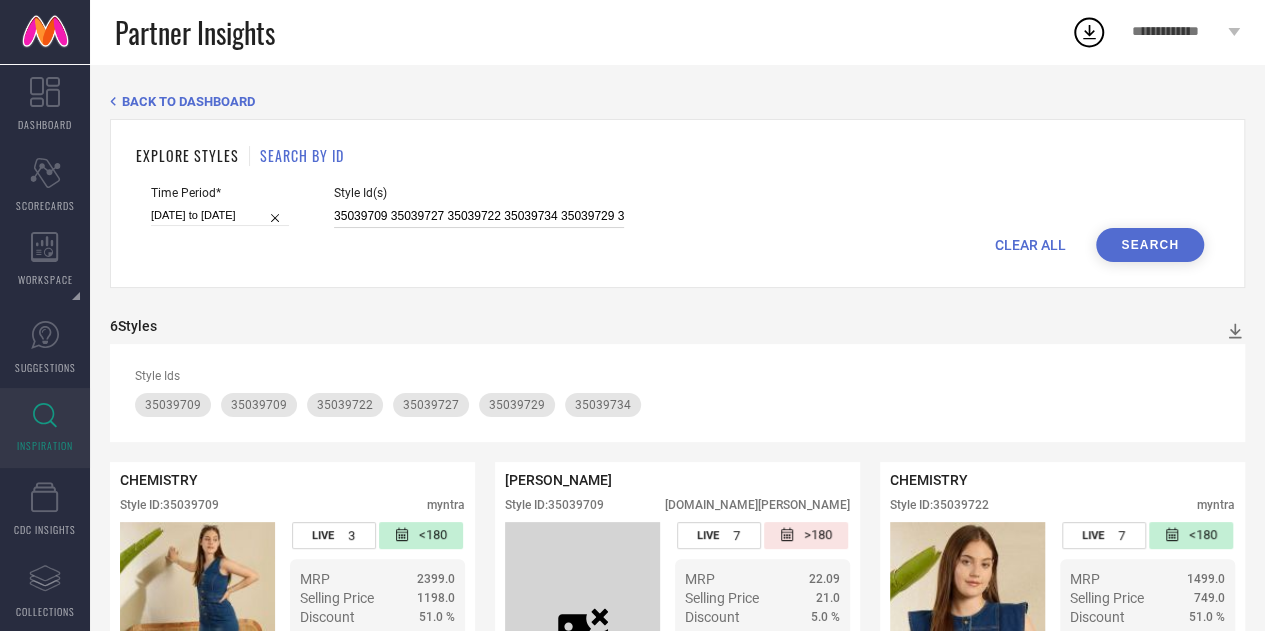 click on "35039709 35039727 35039722 35039734 35039729 35039725" at bounding box center (479, 216) 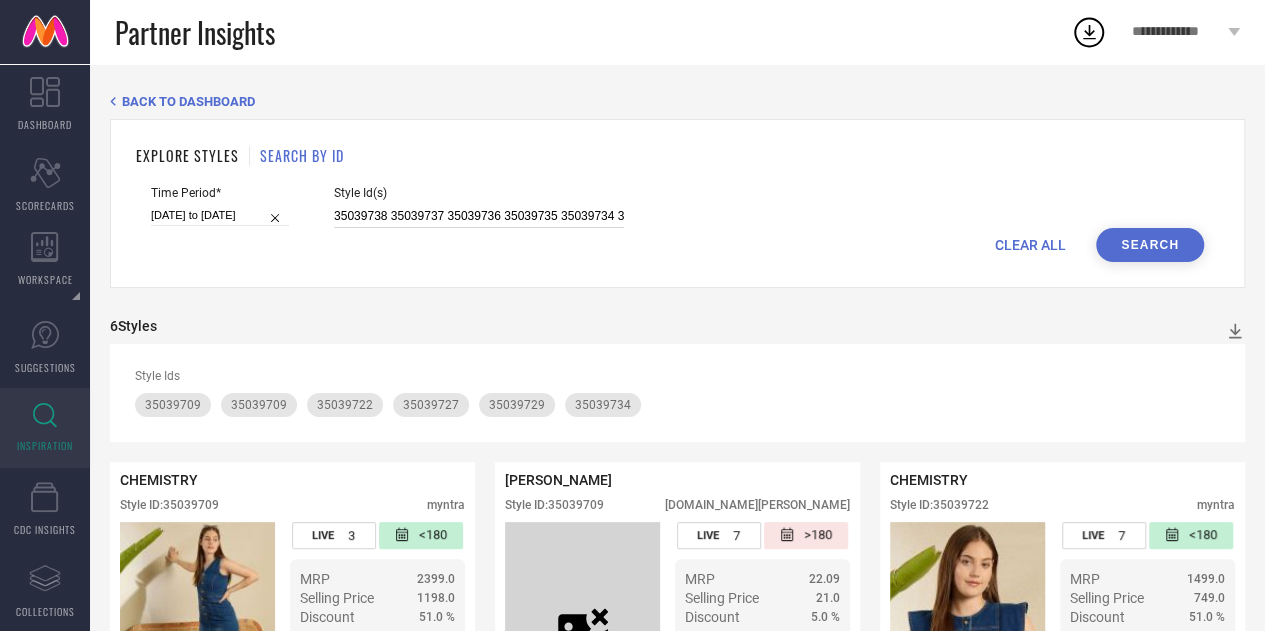 scroll, scrollTop: 0, scrollLeft: 1408, axis: horizontal 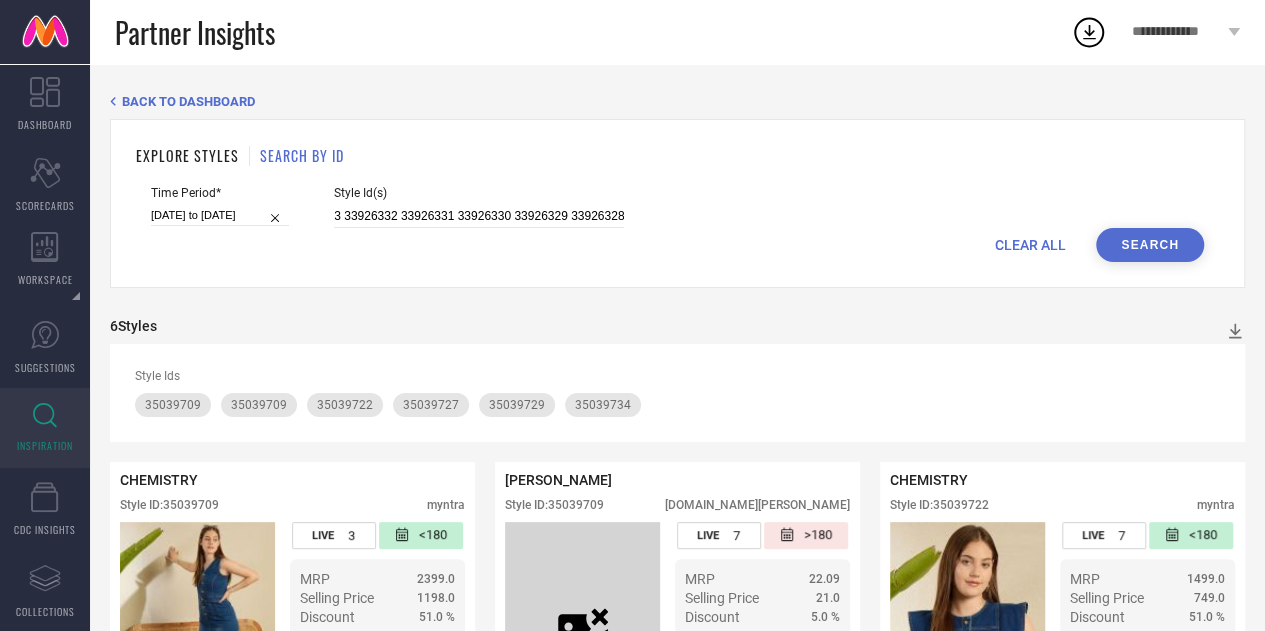 click on "Search" at bounding box center (1150, 245) 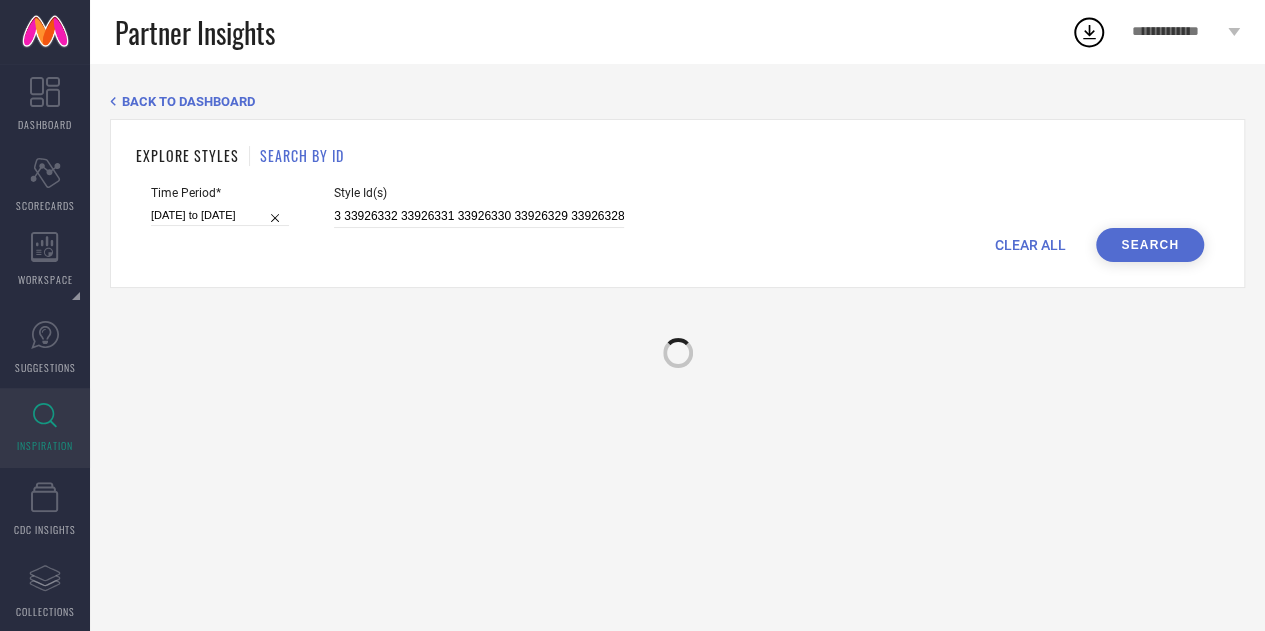 scroll, scrollTop: 0, scrollLeft: 0, axis: both 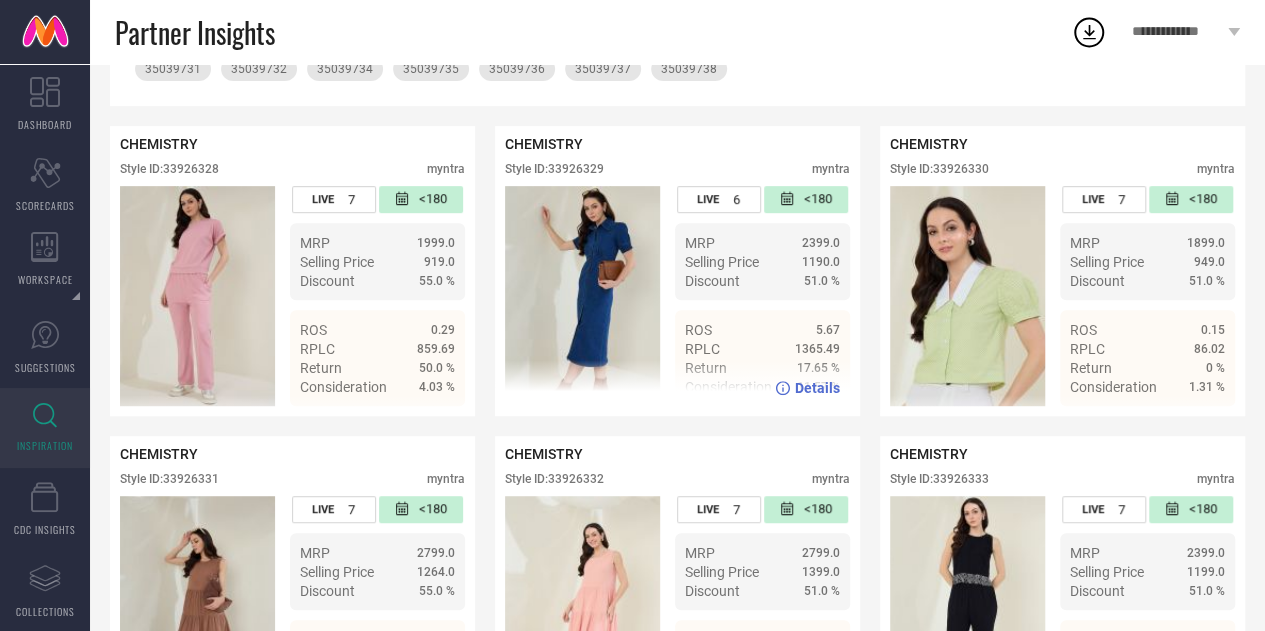 click on "Style ID:  33926329" at bounding box center [554, 169] 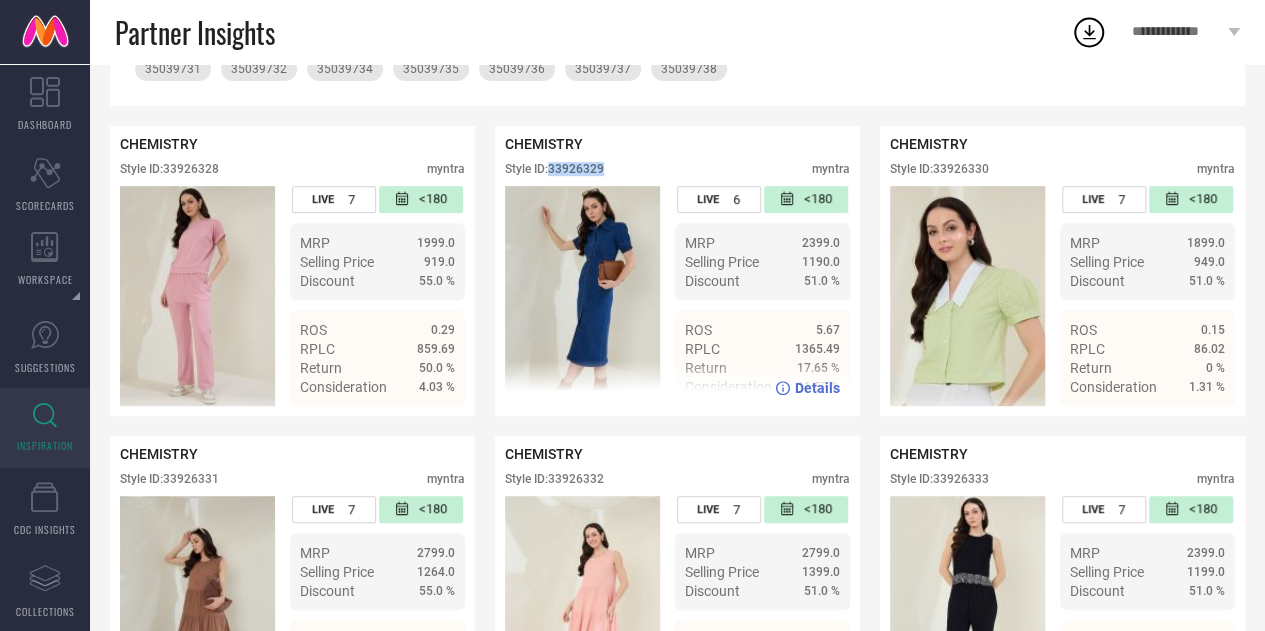 click on "Style ID:  33926329" at bounding box center [554, 169] 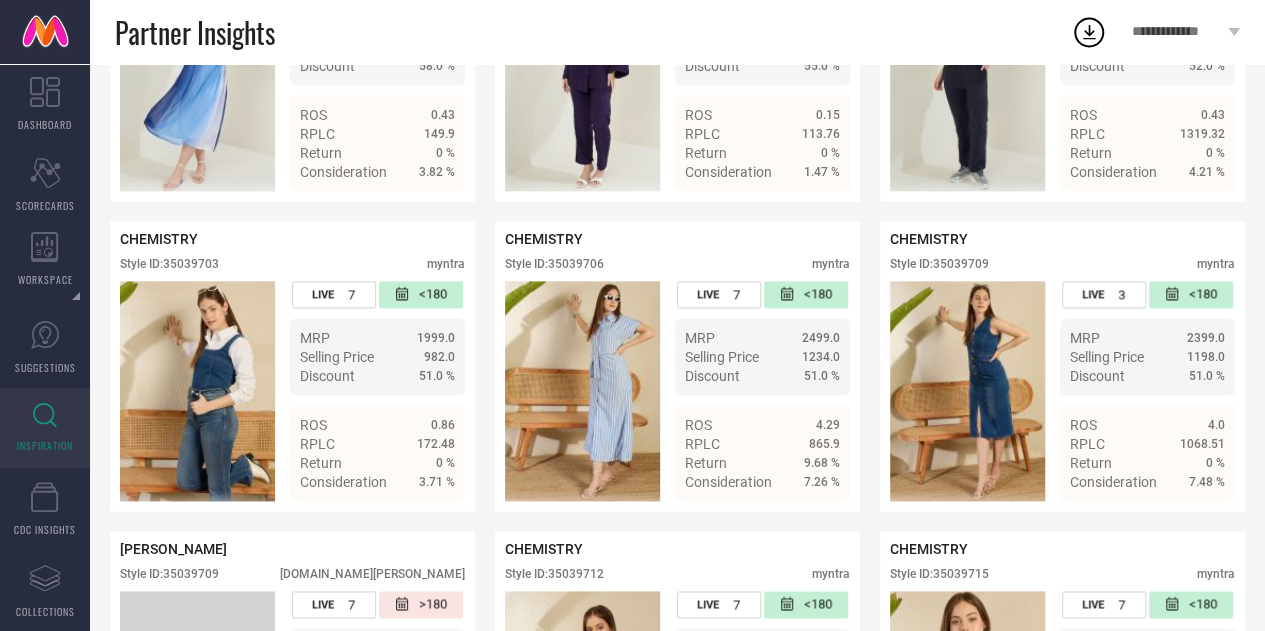 scroll, scrollTop: 1228, scrollLeft: 0, axis: vertical 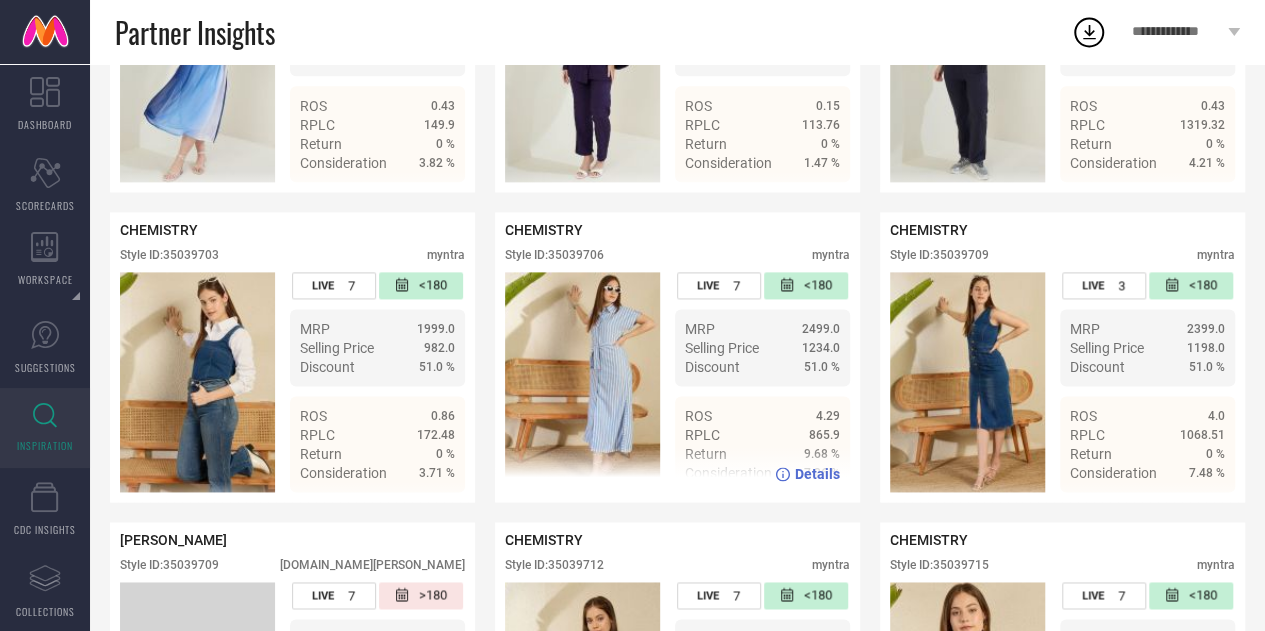 click on "Style ID:  35039706" at bounding box center [554, 255] 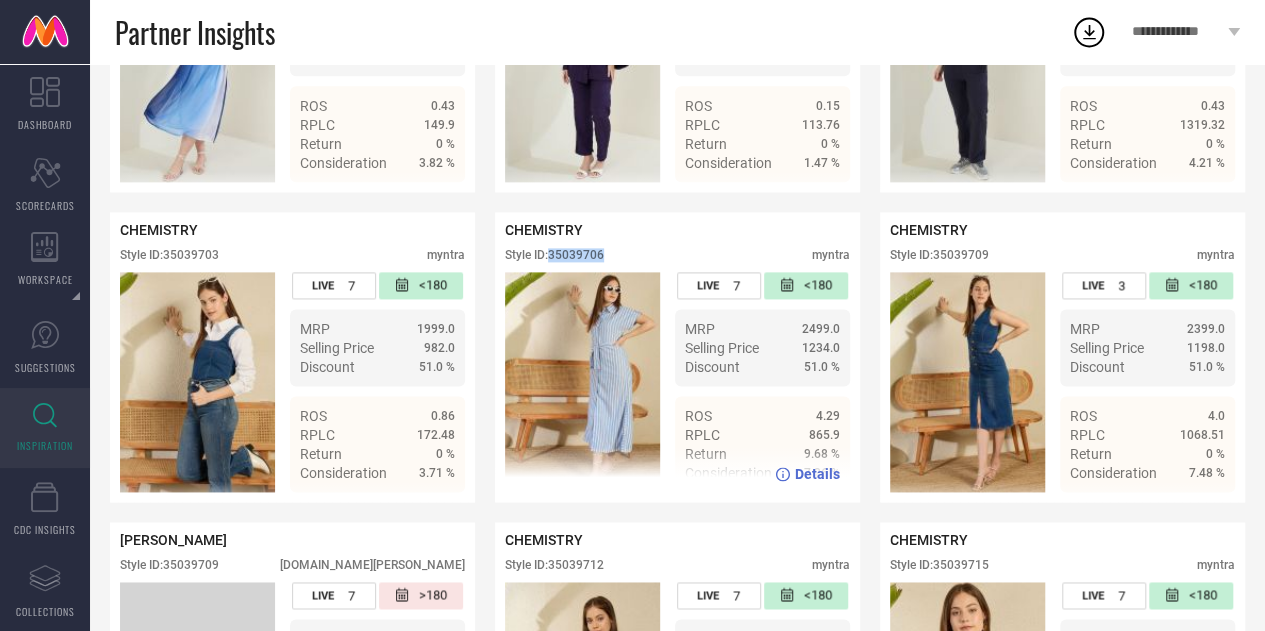 click on "Style ID:  35039706" at bounding box center [554, 255] 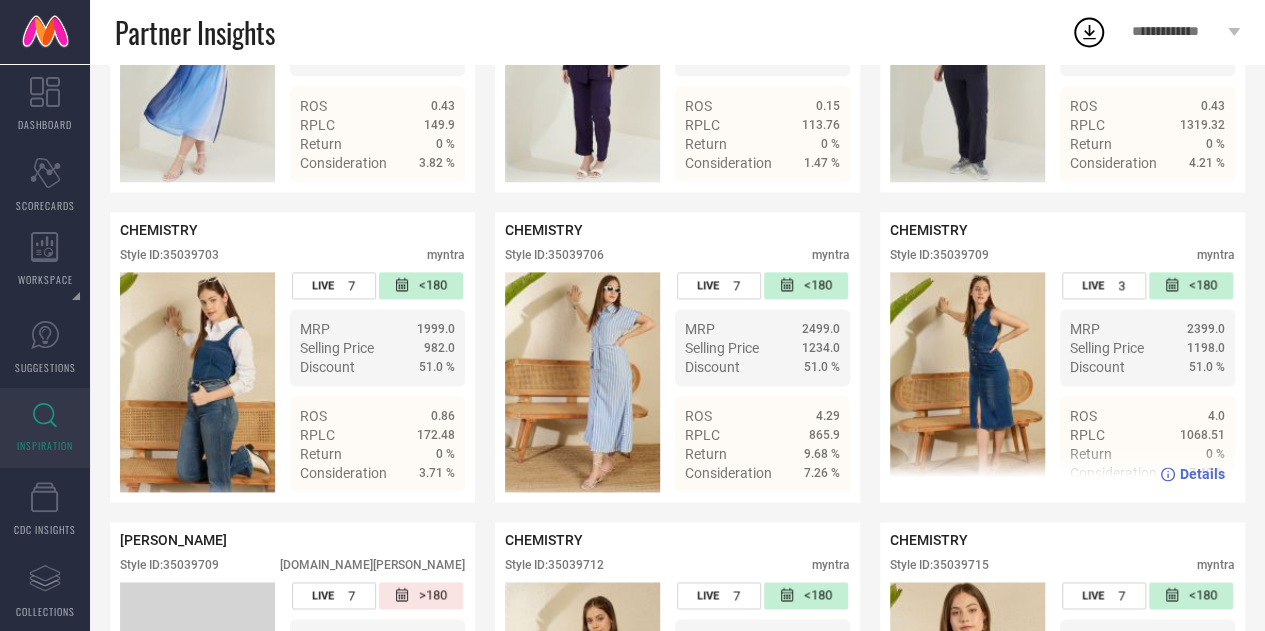 click on "Style ID:  35039709" at bounding box center (939, 255) 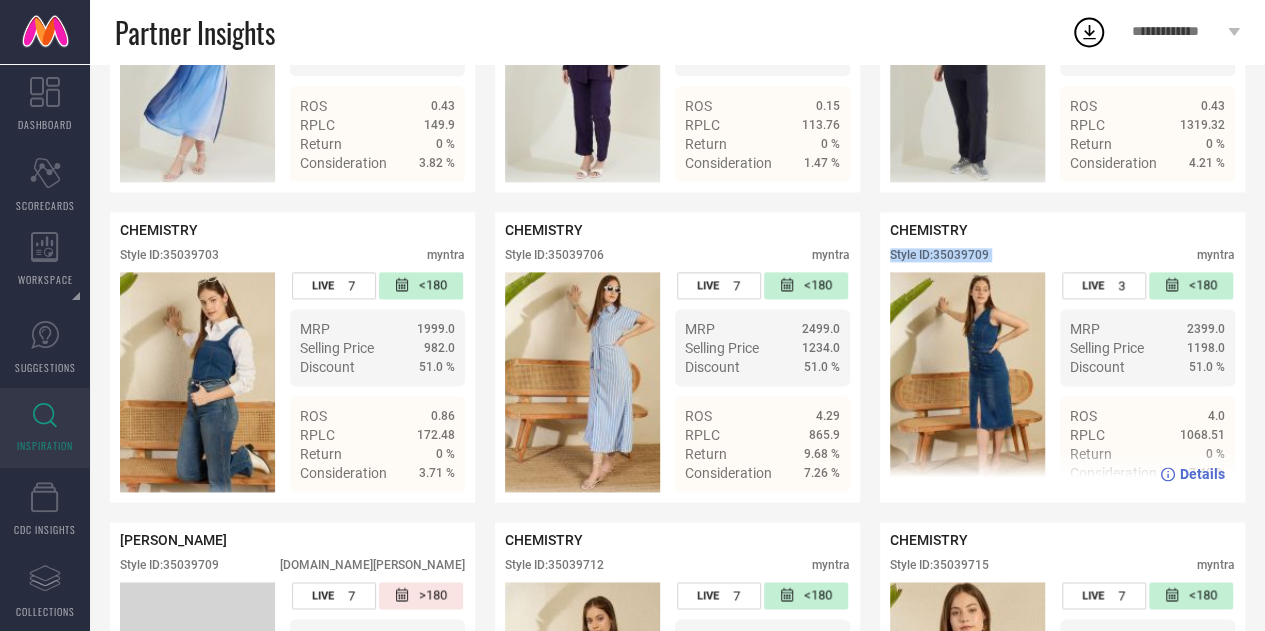 click on "Style ID:  35039709" at bounding box center (939, 255) 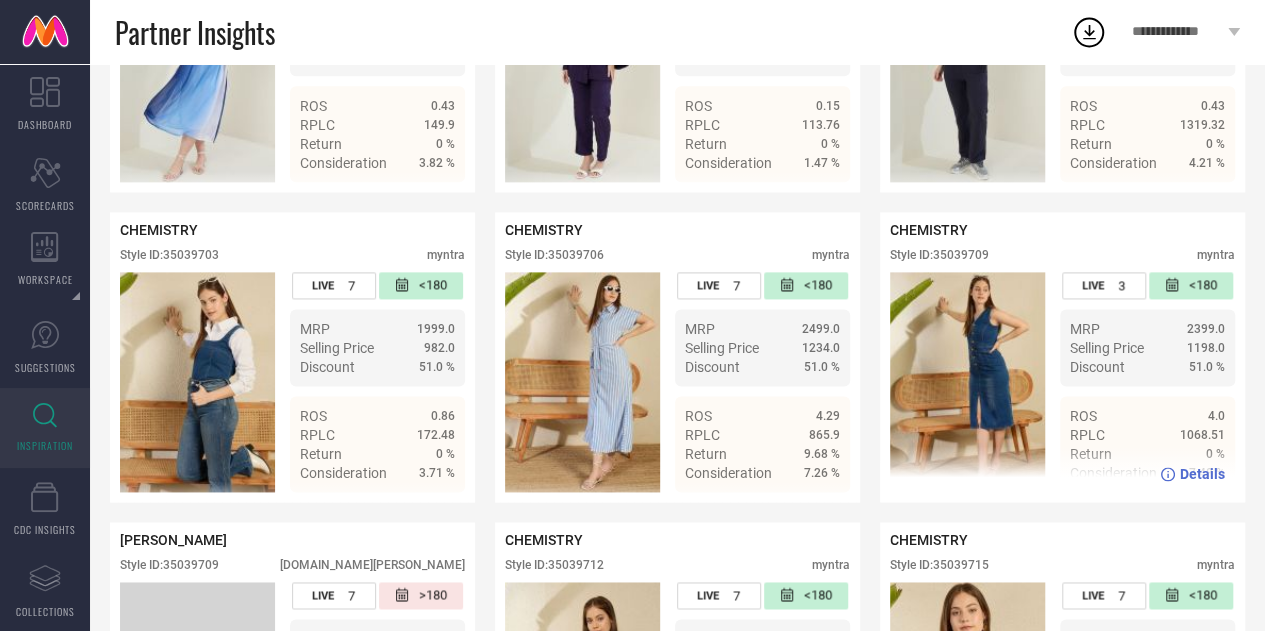 click on "CHEMISTRY Style ID:  35039709 myntra" at bounding box center (1062, 247) 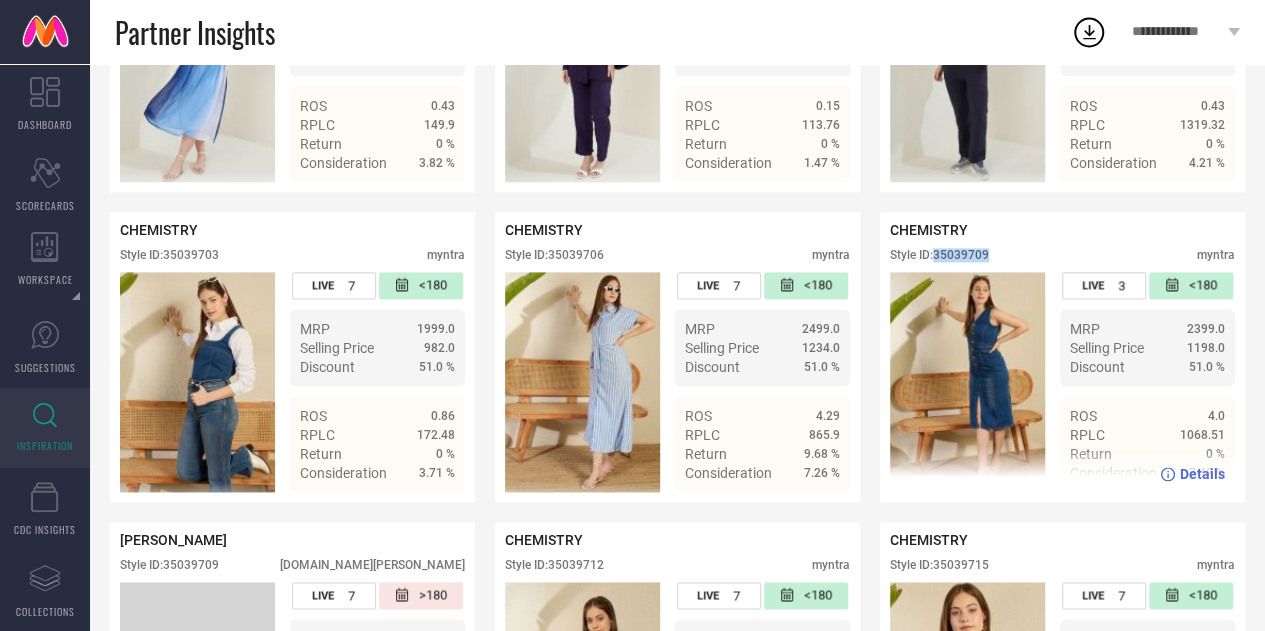 click on "Style ID:  35039709" at bounding box center (939, 255) 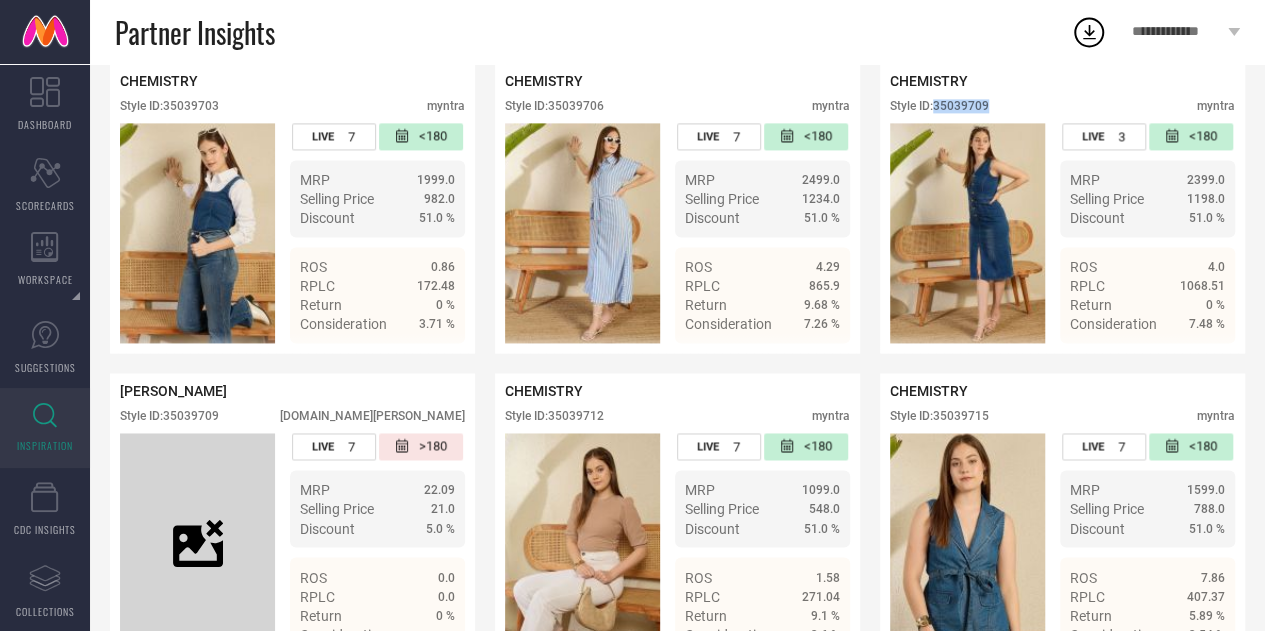 scroll, scrollTop: 1376, scrollLeft: 0, axis: vertical 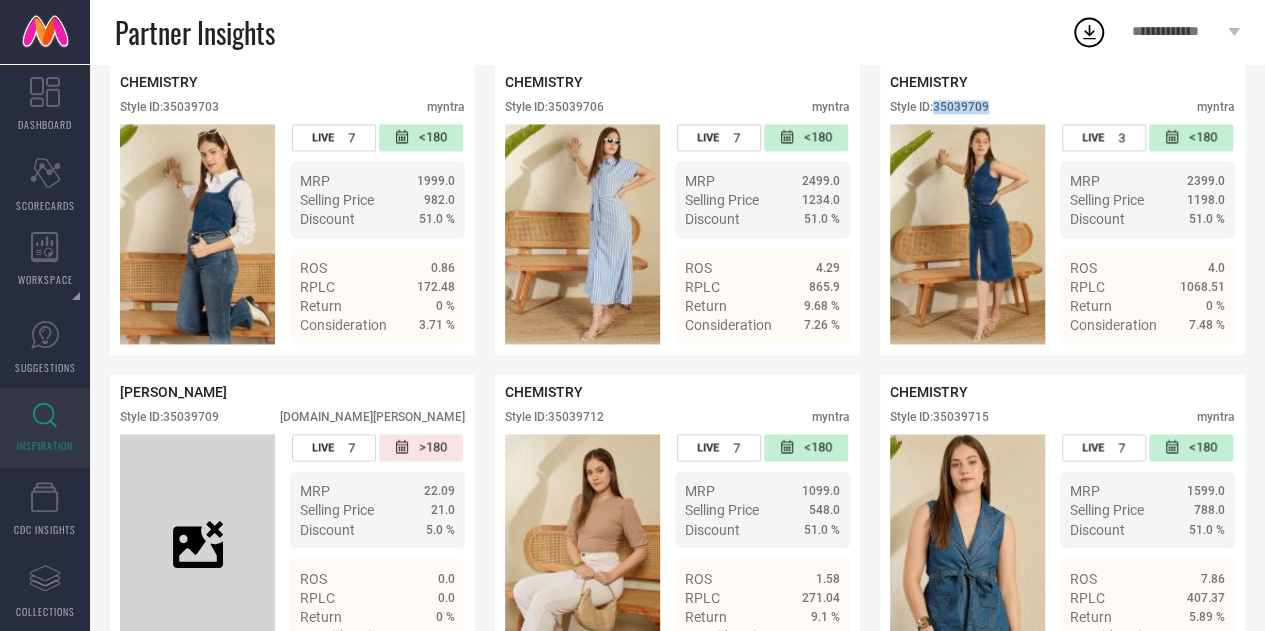 copy on "35039709" 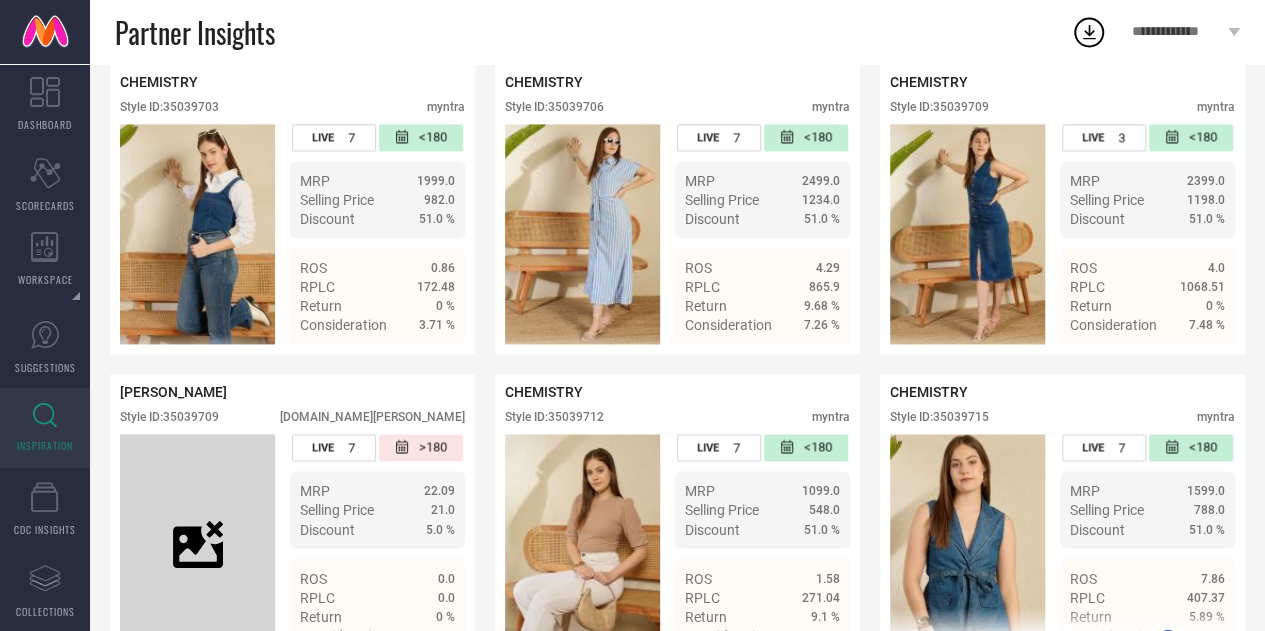 click on "Style ID:  35039715" at bounding box center (939, 417) 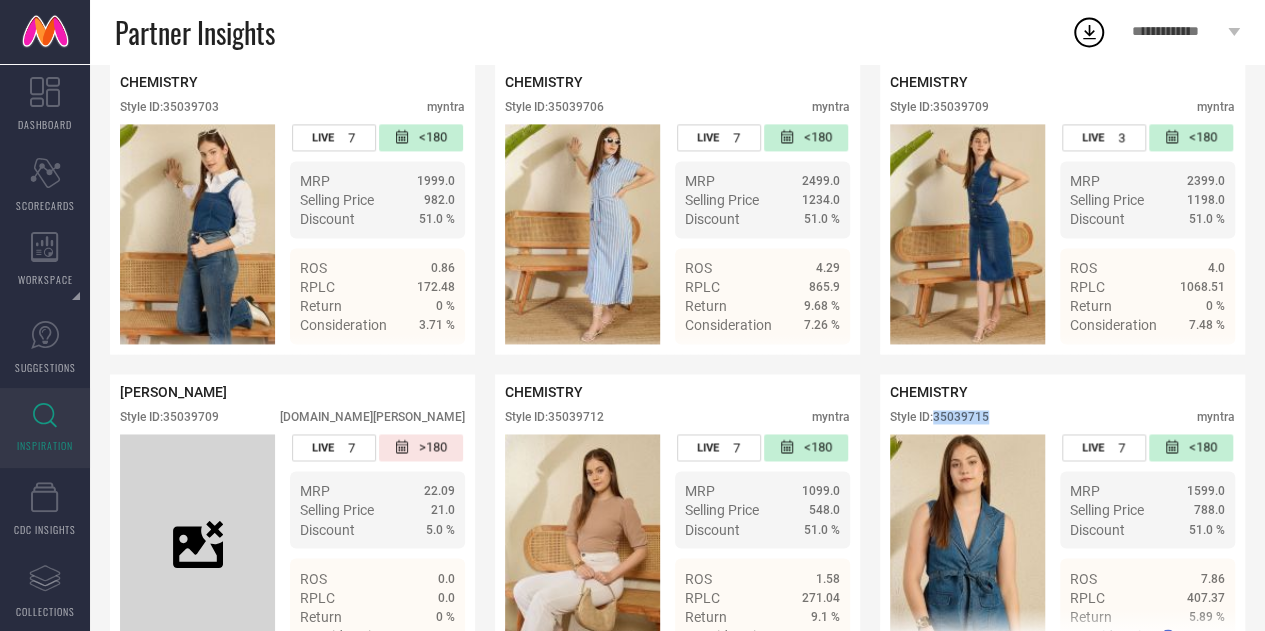 click on "Style ID:  35039715" at bounding box center [939, 417] 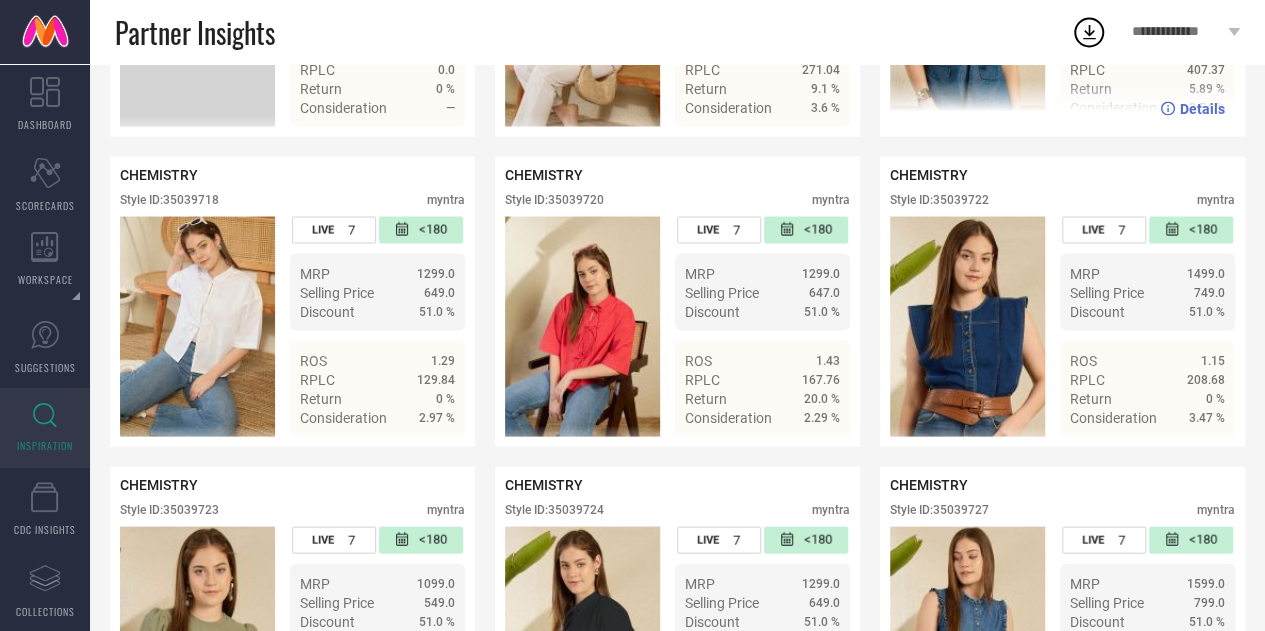 scroll, scrollTop: 1904, scrollLeft: 0, axis: vertical 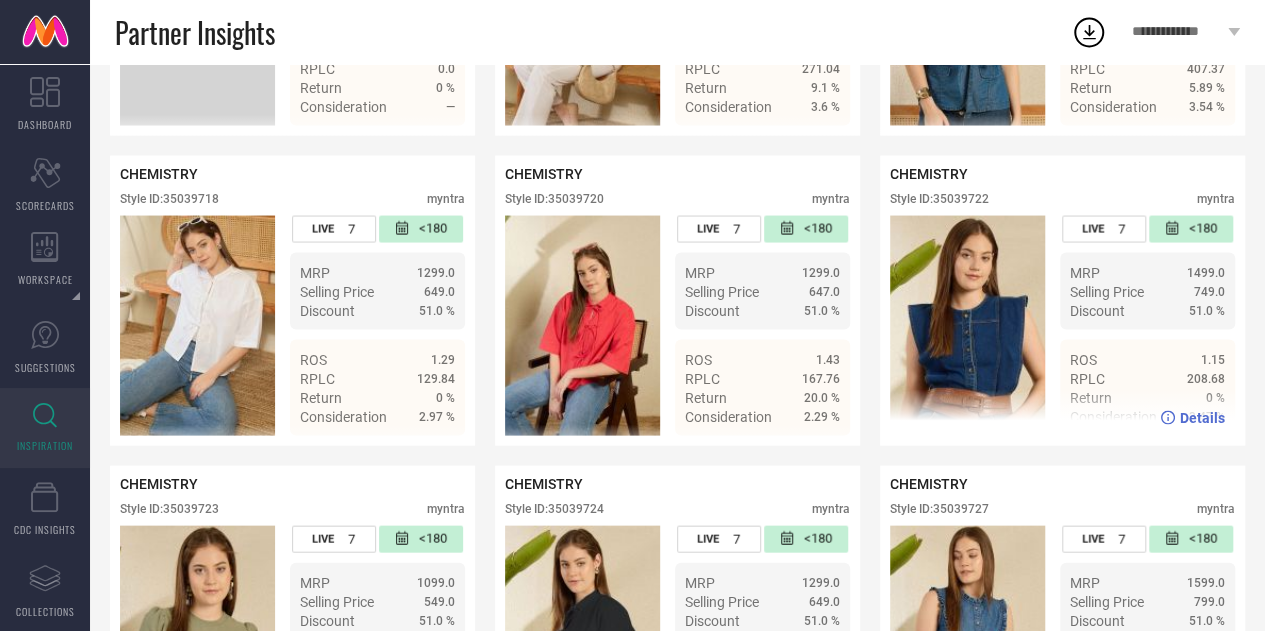 click on "Style ID:  35039722" at bounding box center (939, 199) 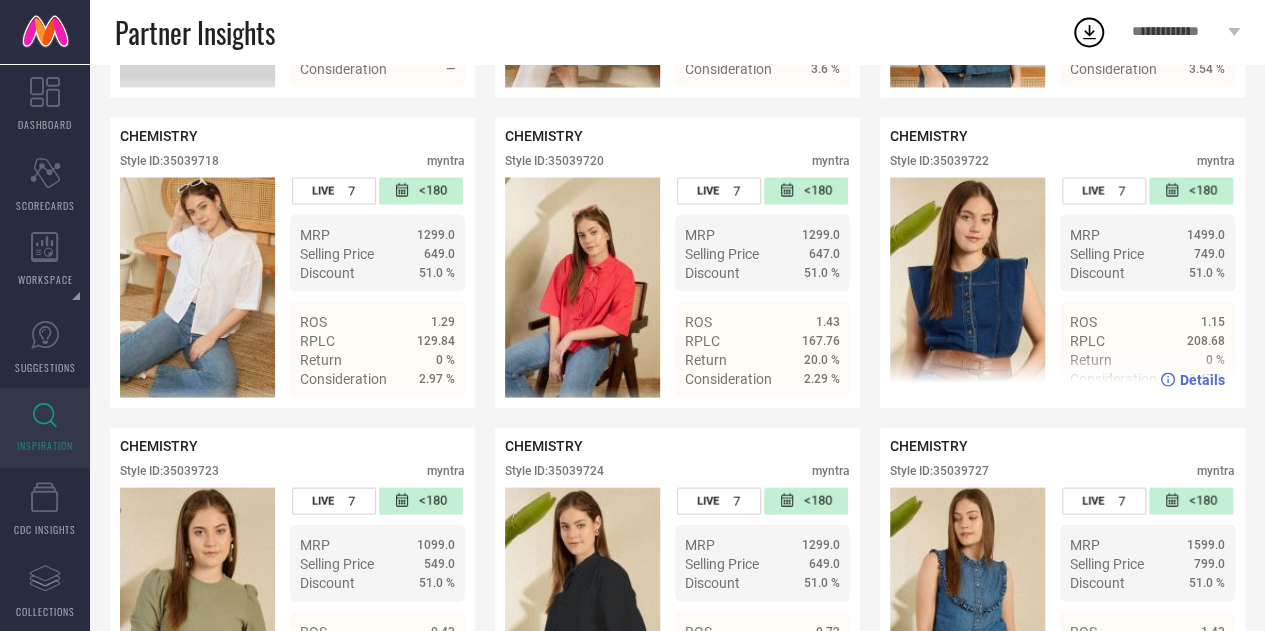 scroll, scrollTop: 1941, scrollLeft: 0, axis: vertical 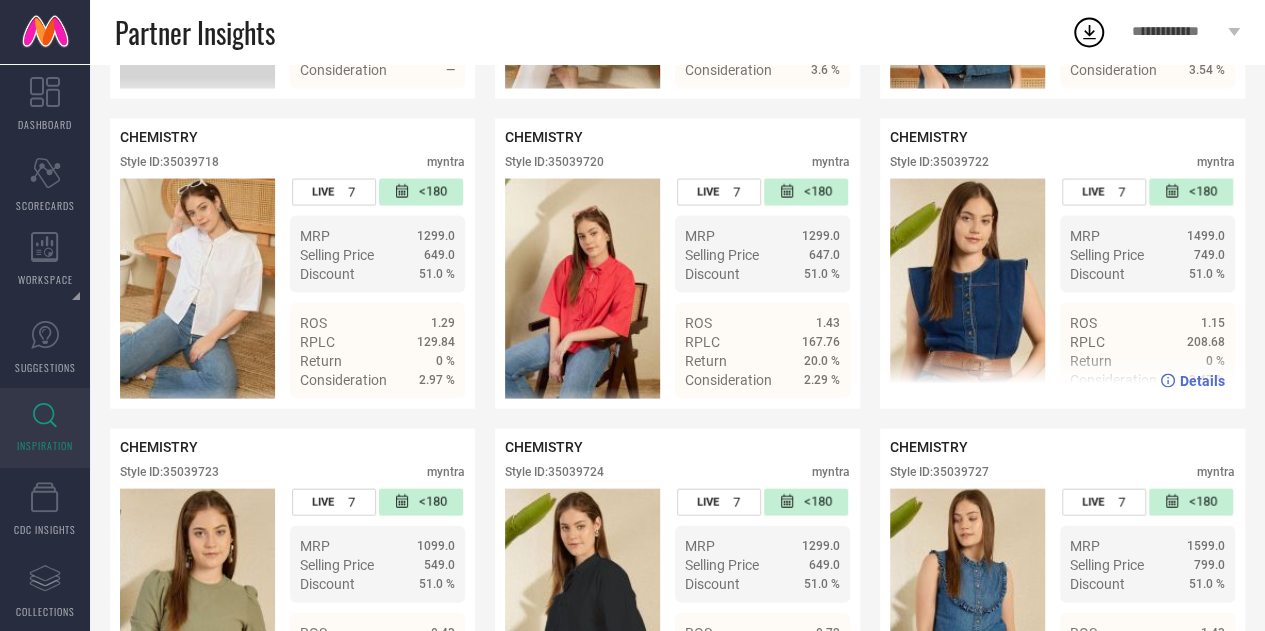 click on "Style ID:  35039722" at bounding box center (939, 162) 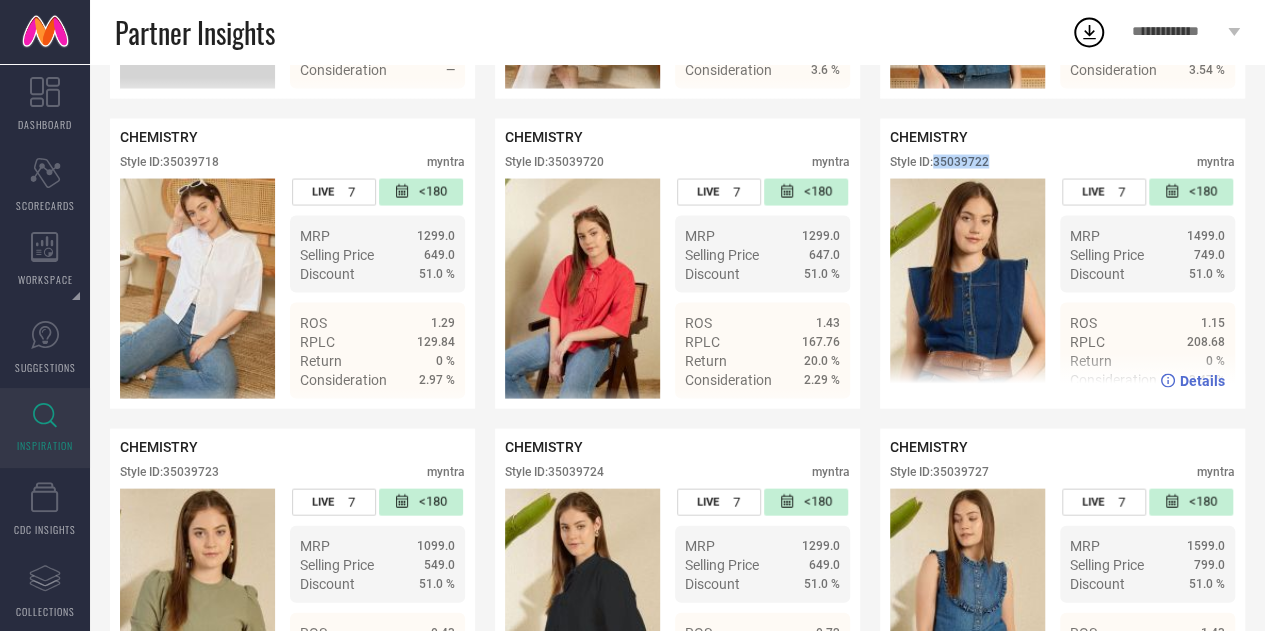 click on "Style ID:  35039722" at bounding box center [939, 162] 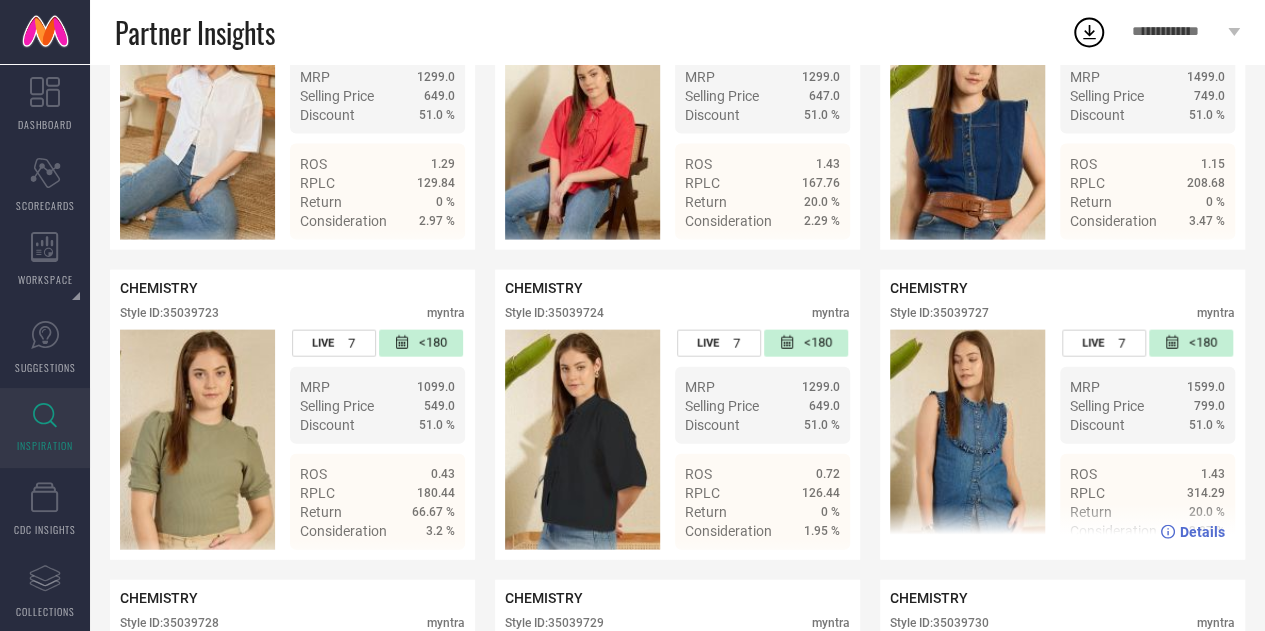 scroll, scrollTop: 2108, scrollLeft: 0, axis: vertical 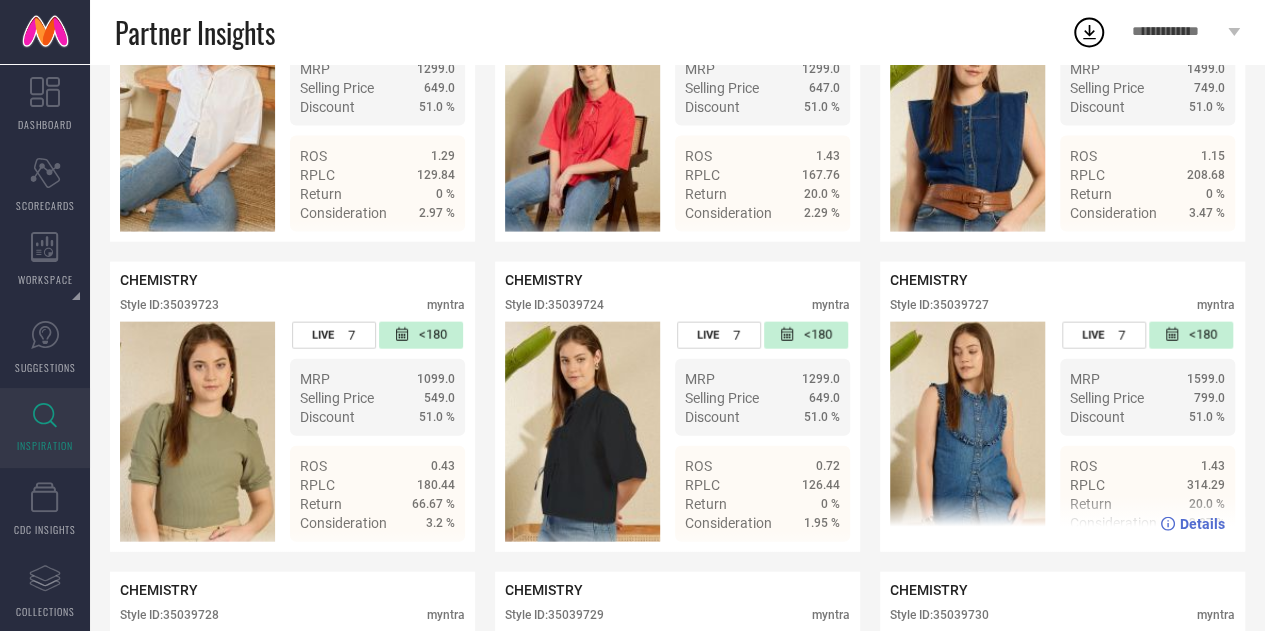 click on "Style ID:  35039727" at bounding box center (939, 305) 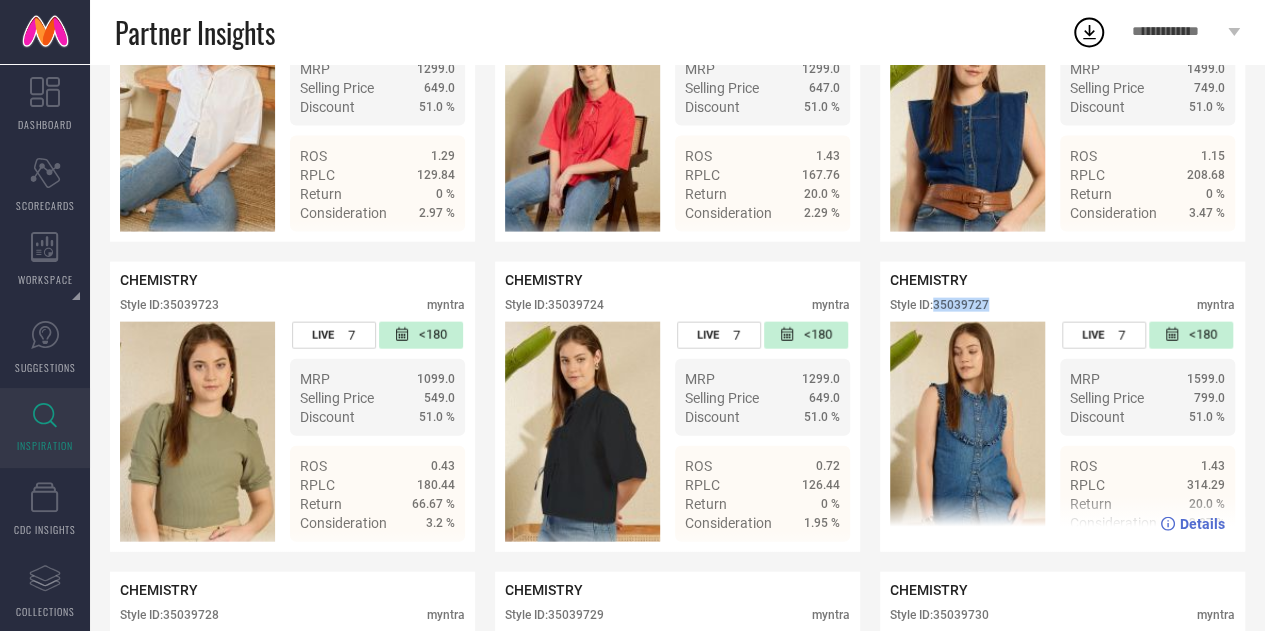 copy on "35039727" 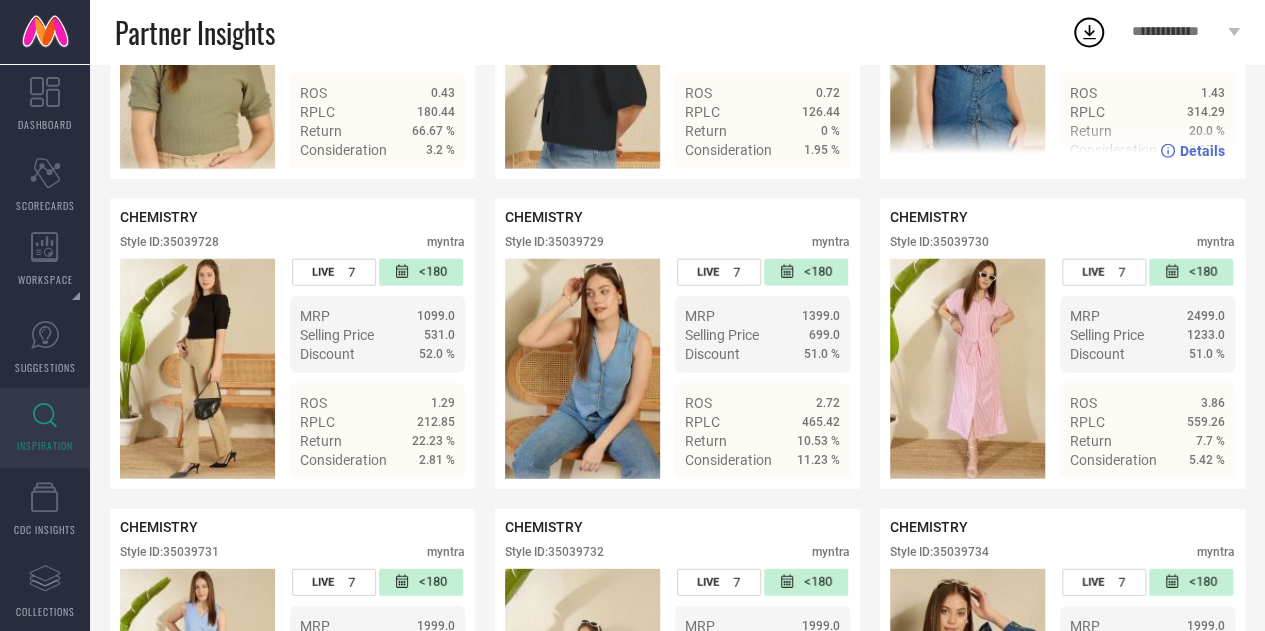 scroll, scrollTop: 2482, scrollLeft: 0, axis: vertical 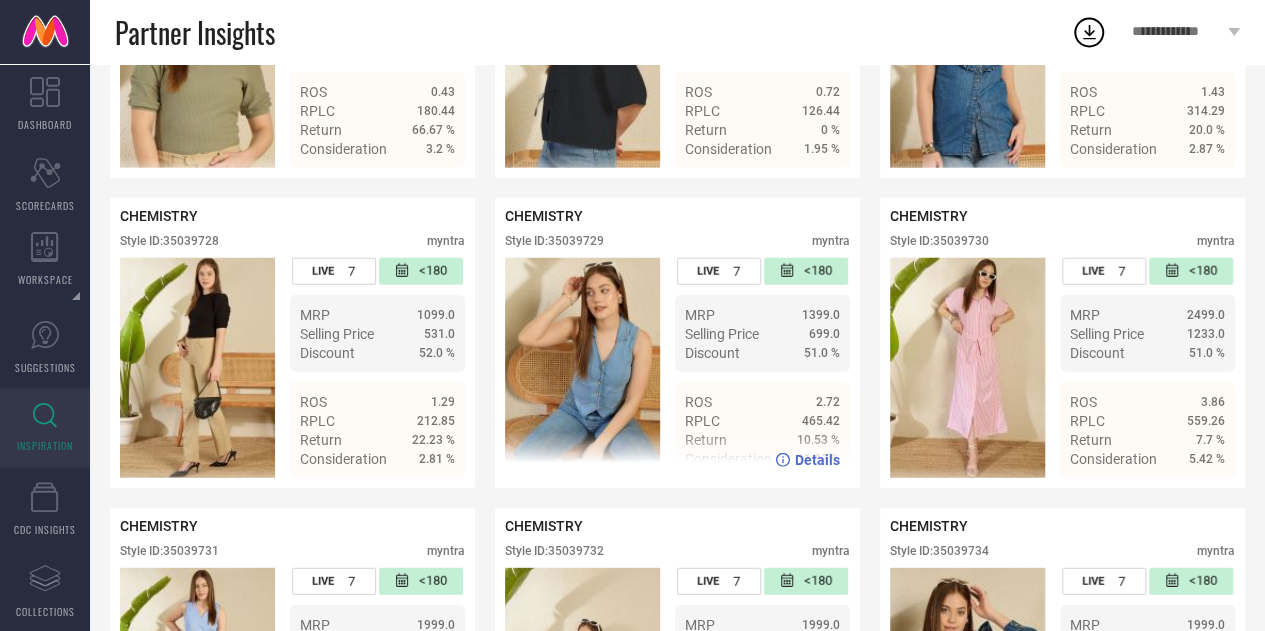 click on "Style ID:  35039729" at bounding box center [554, 241] 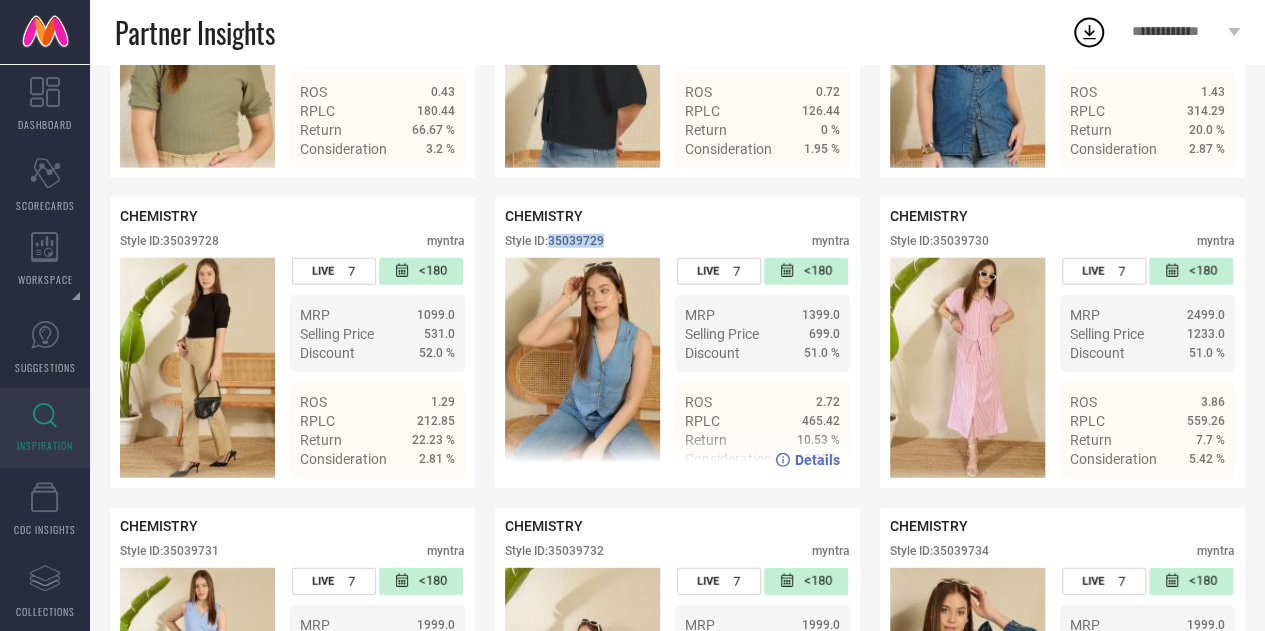 click on "Style ID:  35039729" at bounding box center [554, 241] 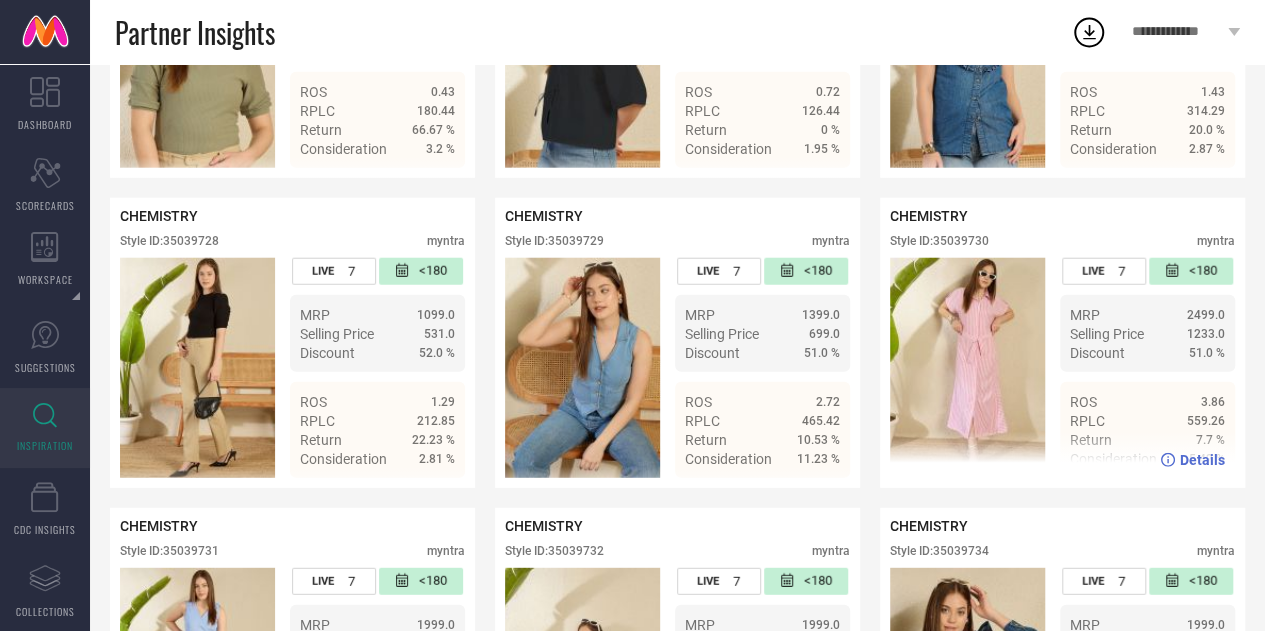 click on "Style ID:  35039730" at bounding box center (939, 241) 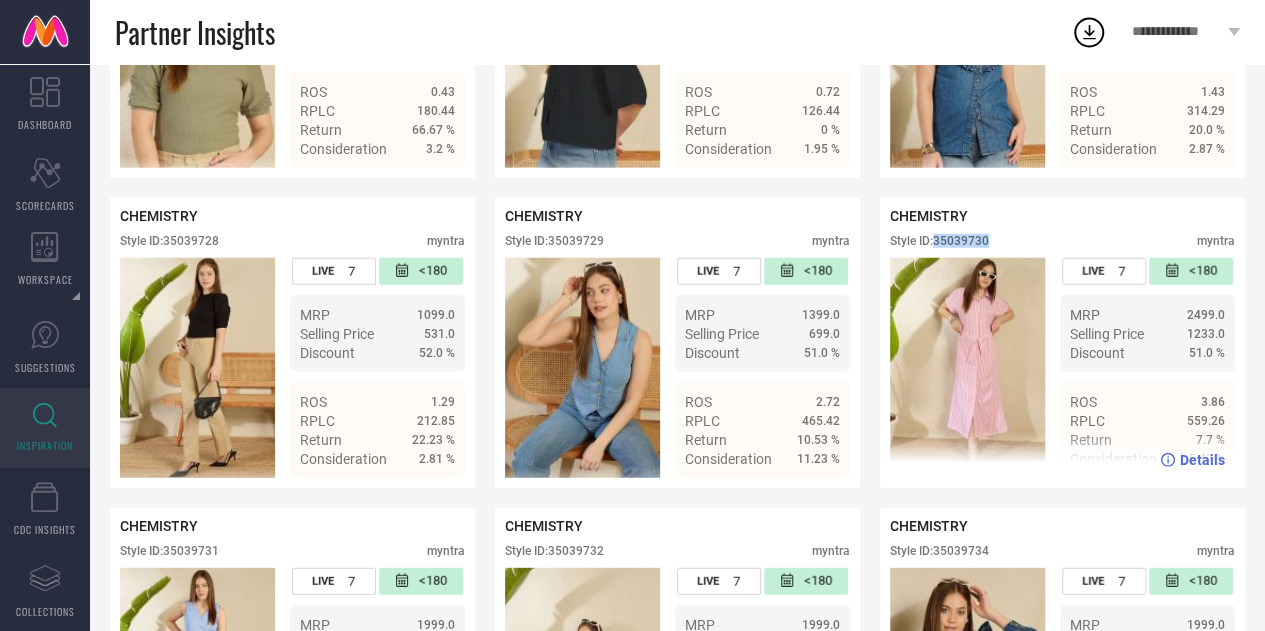 copy on "35039730" 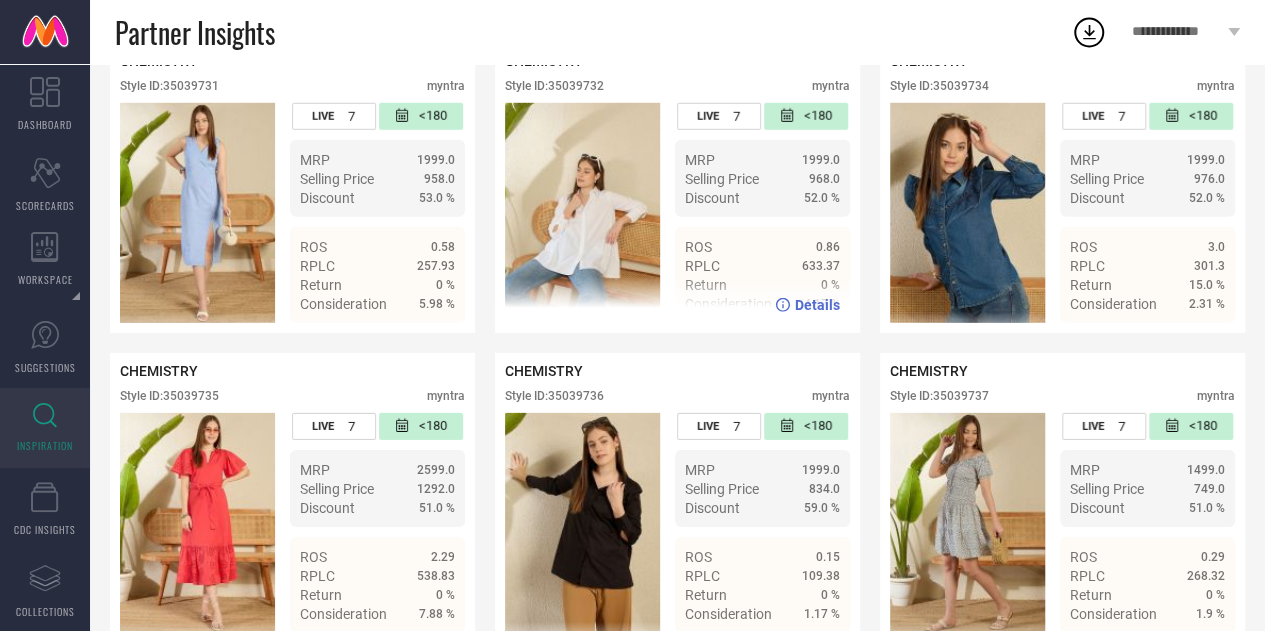 scroll, scrollTop: 2936, scrollLeft: 0, axis: vertical 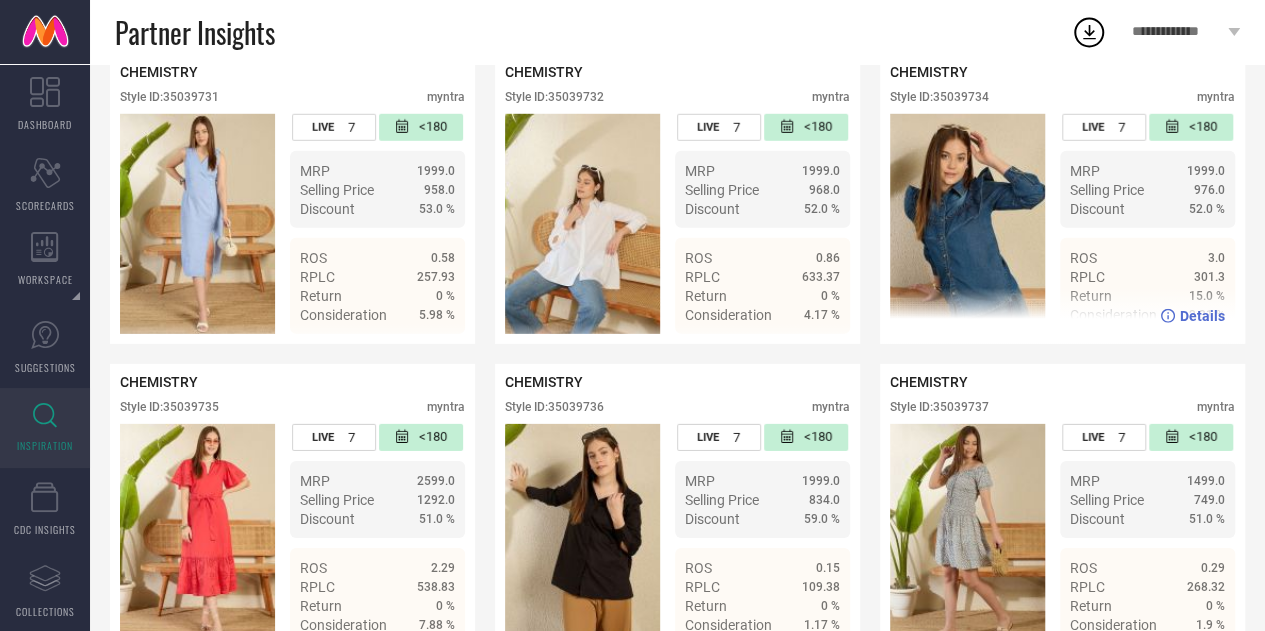 click on "Style ID:  35039734" at bounding box center [939, 97] 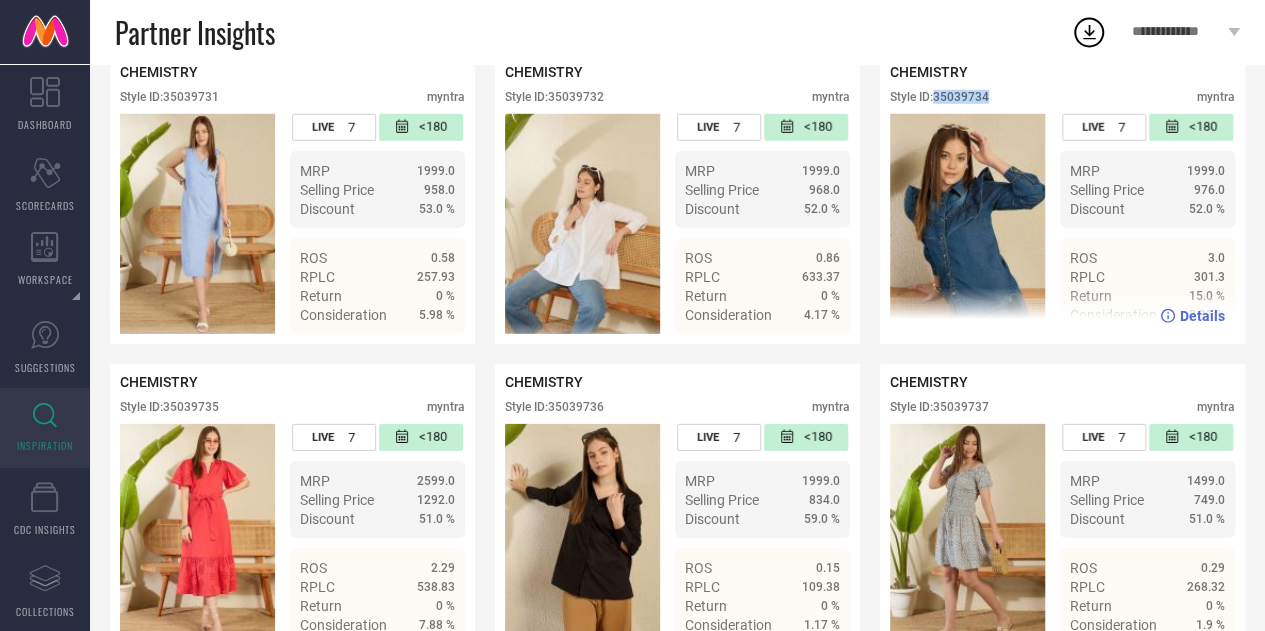 click on "Style ID:  35039734" at bounding box center (939, 97) 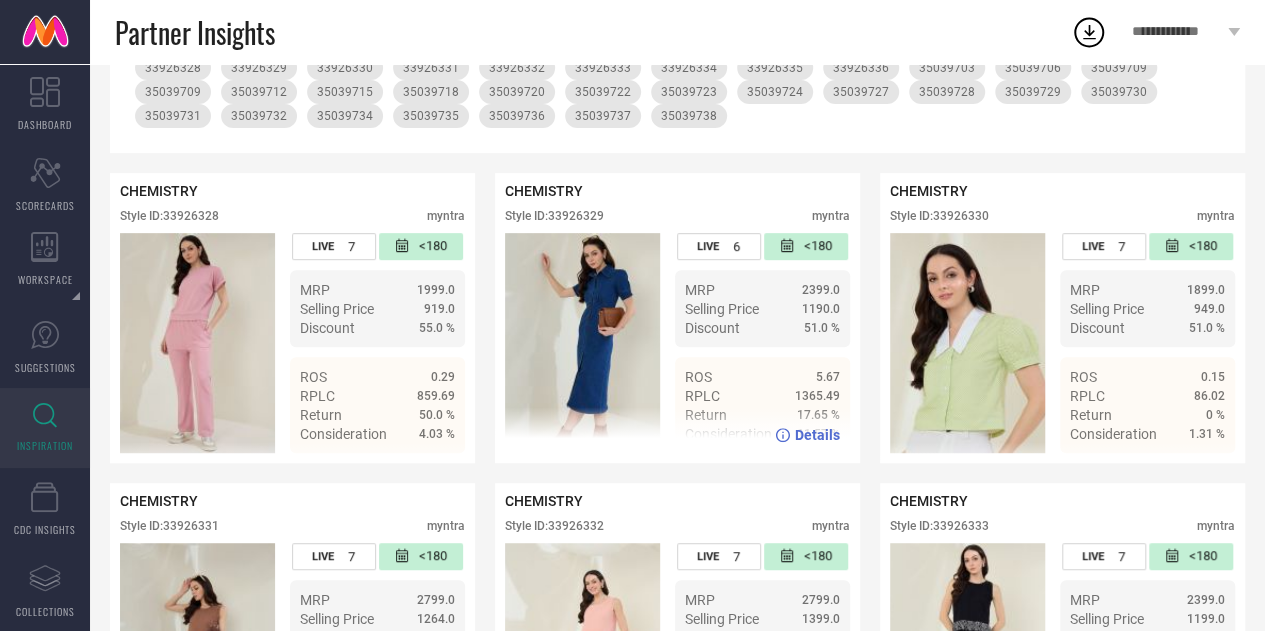 scroll, scrollTop: 0, scrollLeft: 0, axis: both 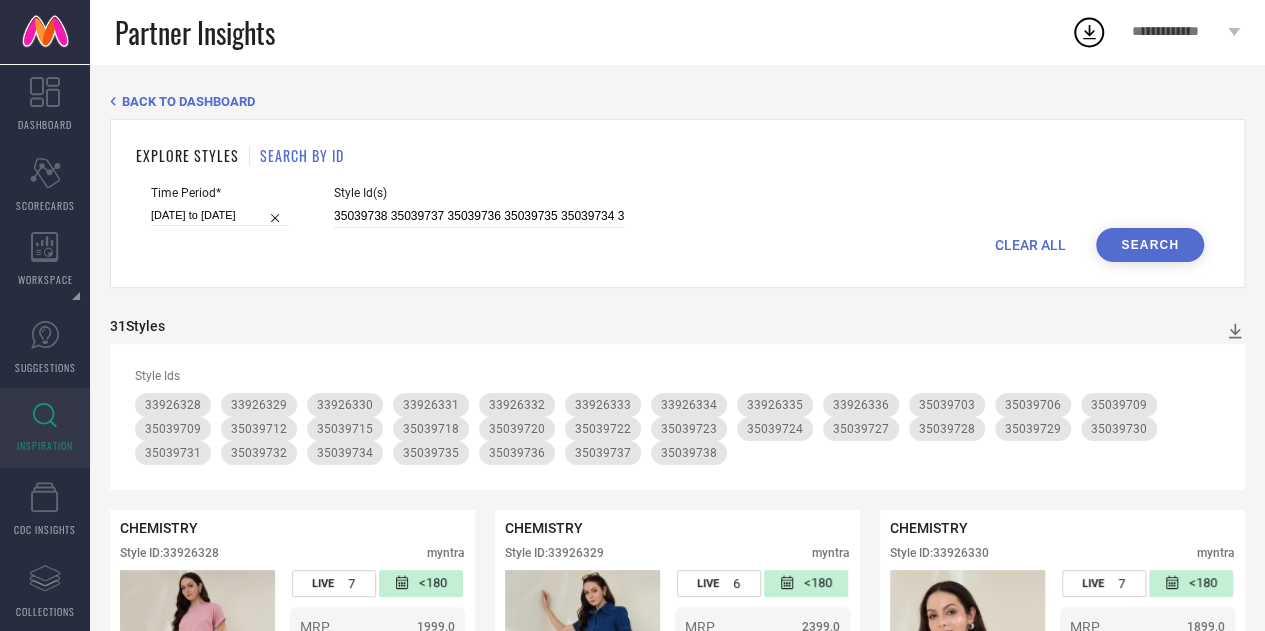 drag, startPoint x: 420, startPoint y: 199, endPoint x: 422, endPoint y: 209, distance: 10.198039 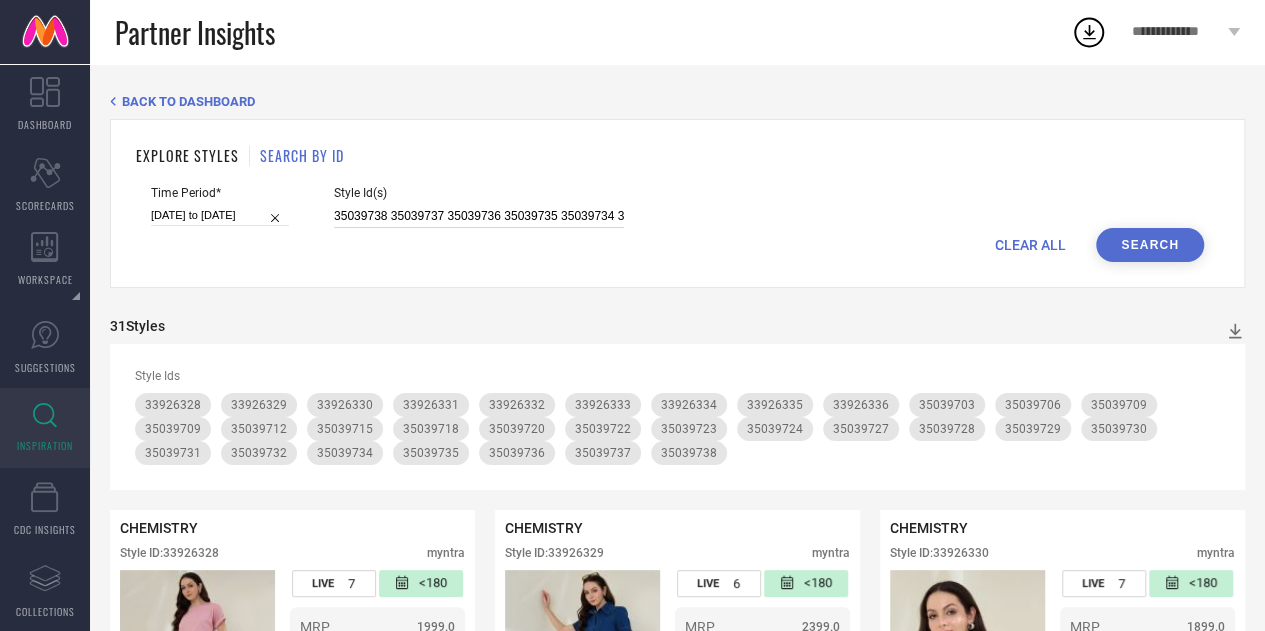 click on "35039738 35039737 35039736 35039735 35039734 35039732 35039731 35039730 35039729 35039728 35039727 35039724 35039723 35039722 35039720 35039718 35039715 35039712 35039709 35039706 35039703 33926336 33926335 33926334 33926333 33926332 33926331 33926330 33926329 33926328" at bounding box center [479, 216] 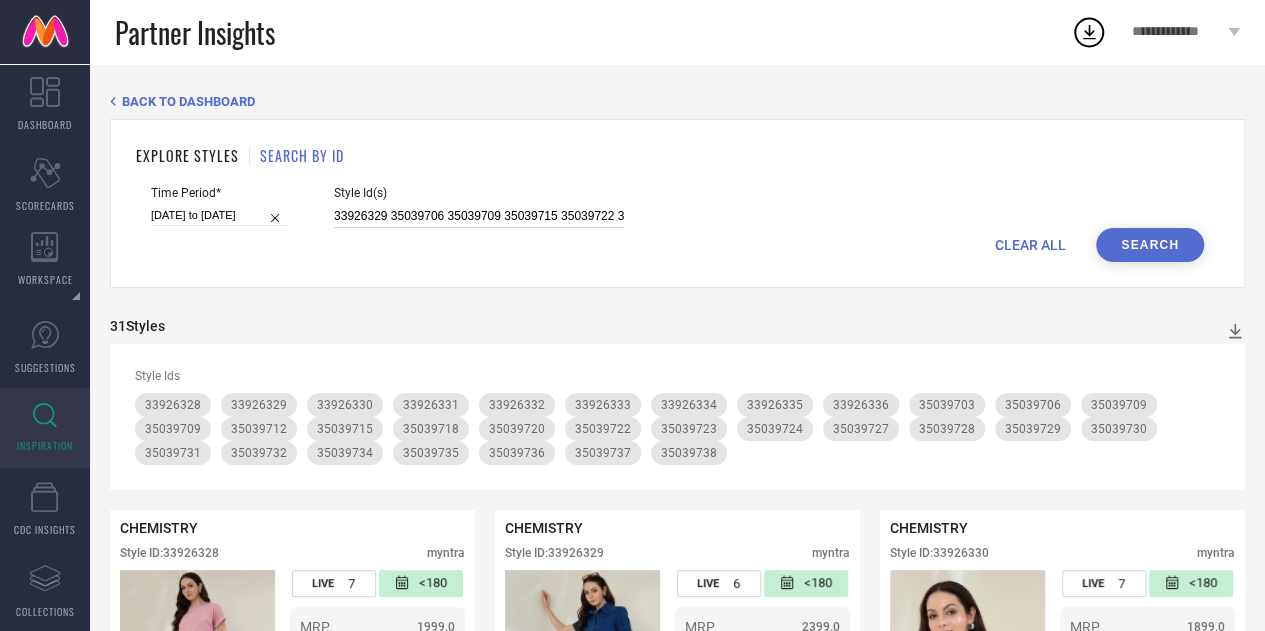 scroll, scrollTop: 0, scrollLeft: 217, axis: horizontal 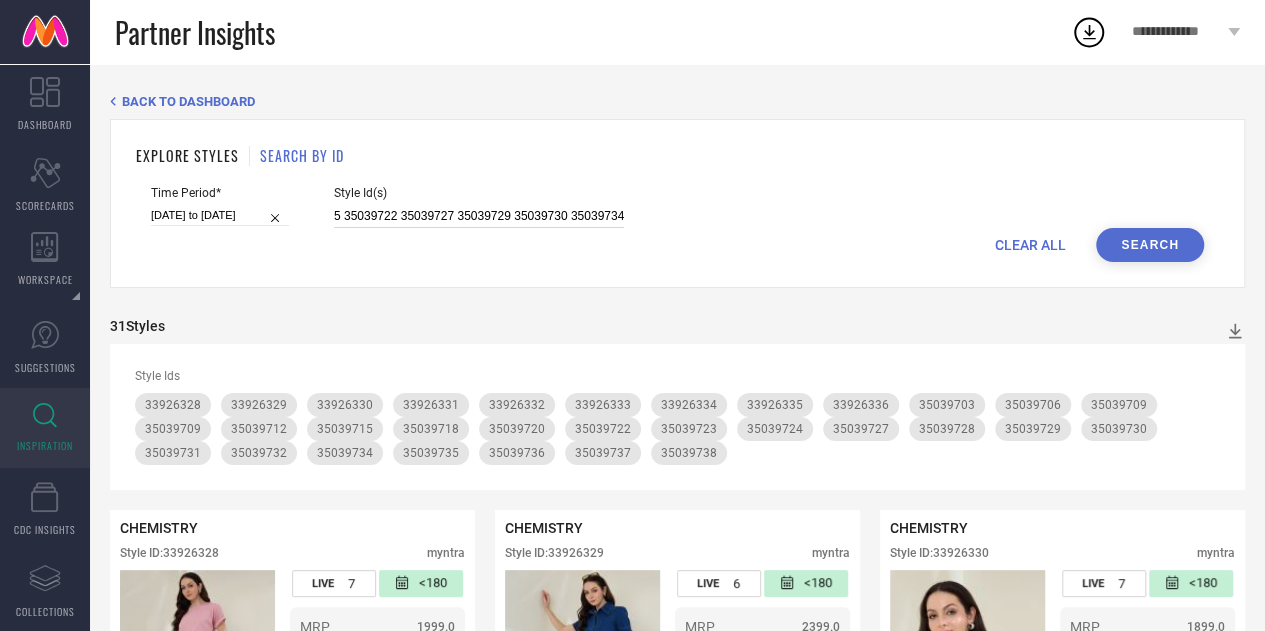 type on "33926329 35039706 35039709 35039715 35039722 35039727 35039729 35039730 35039734" 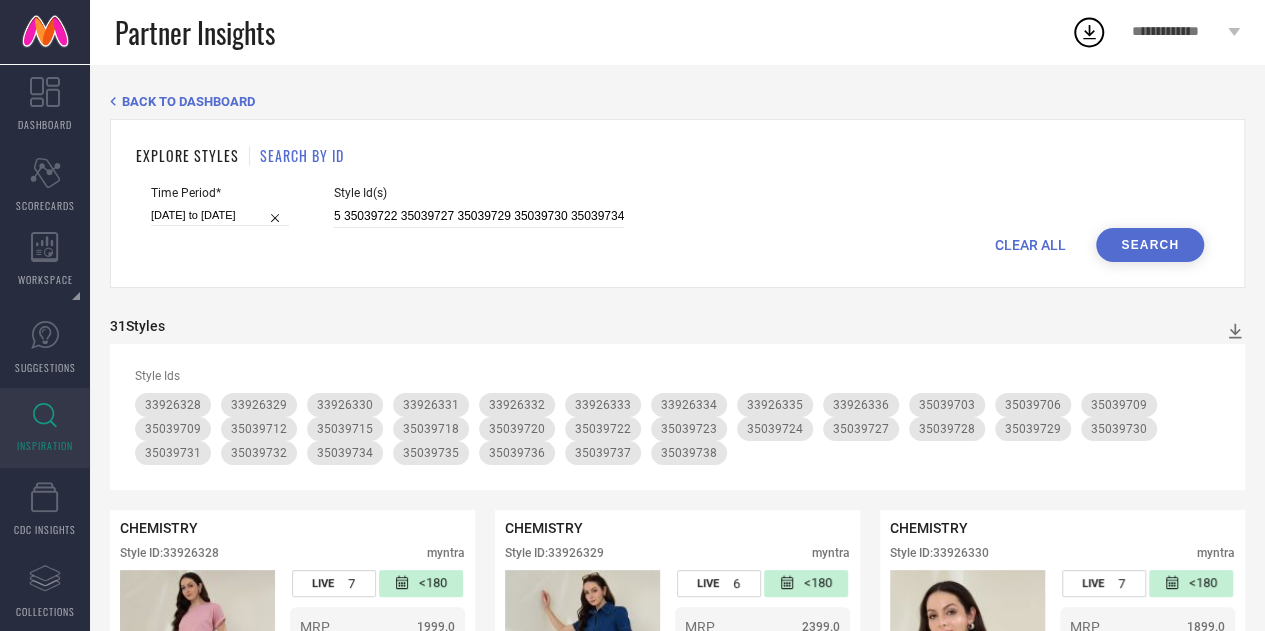 scroll, scrollTop: 0, scrollLeft: 0, axis: both 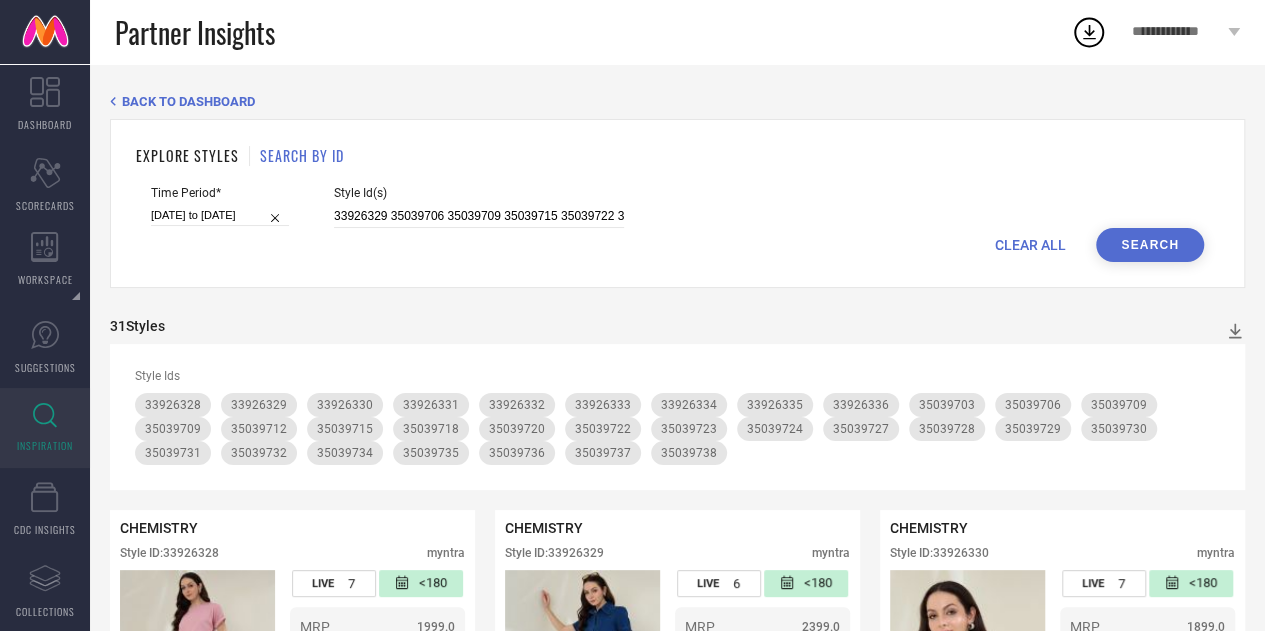 click on "Search" at bounding box center [1150, 245] 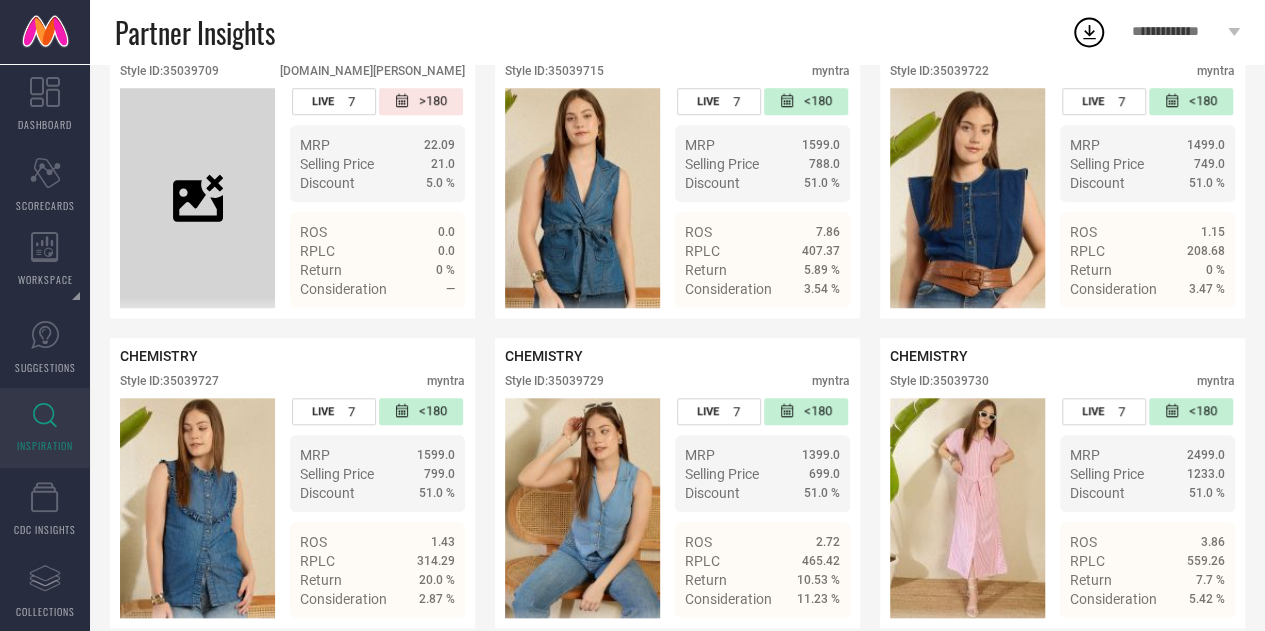 scroll, scrollTop: 745, scrollLeft: 0, axis: vertical 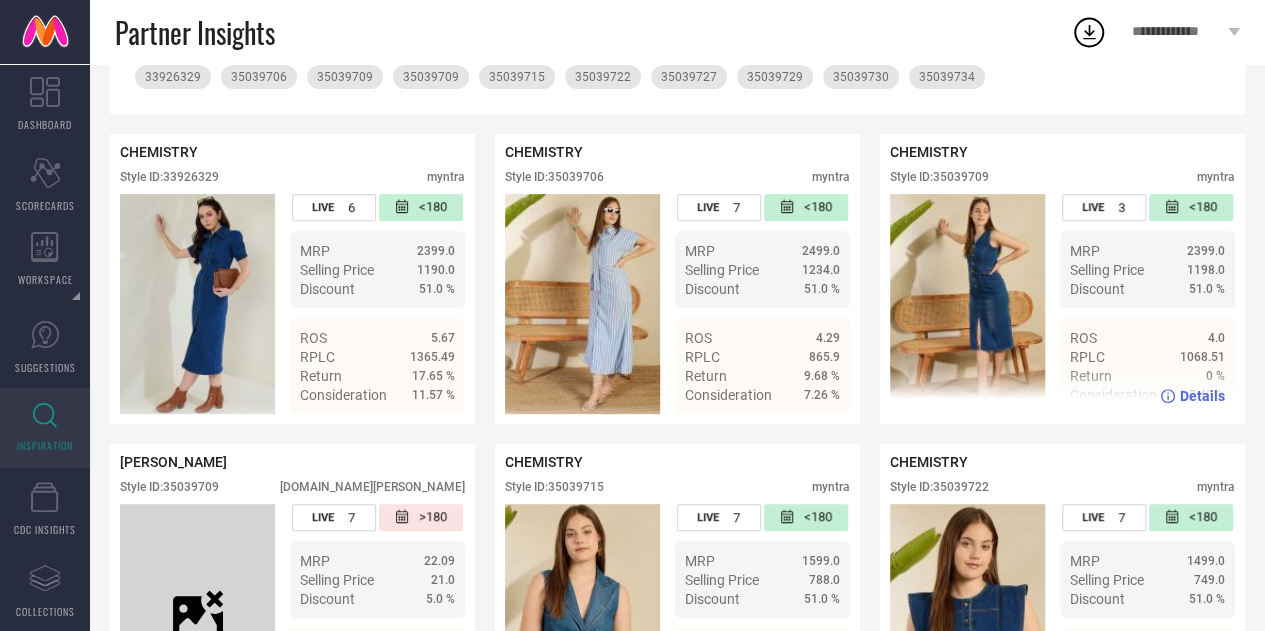 click on "Style ID:  35039709" at bounding box center [939, 177] 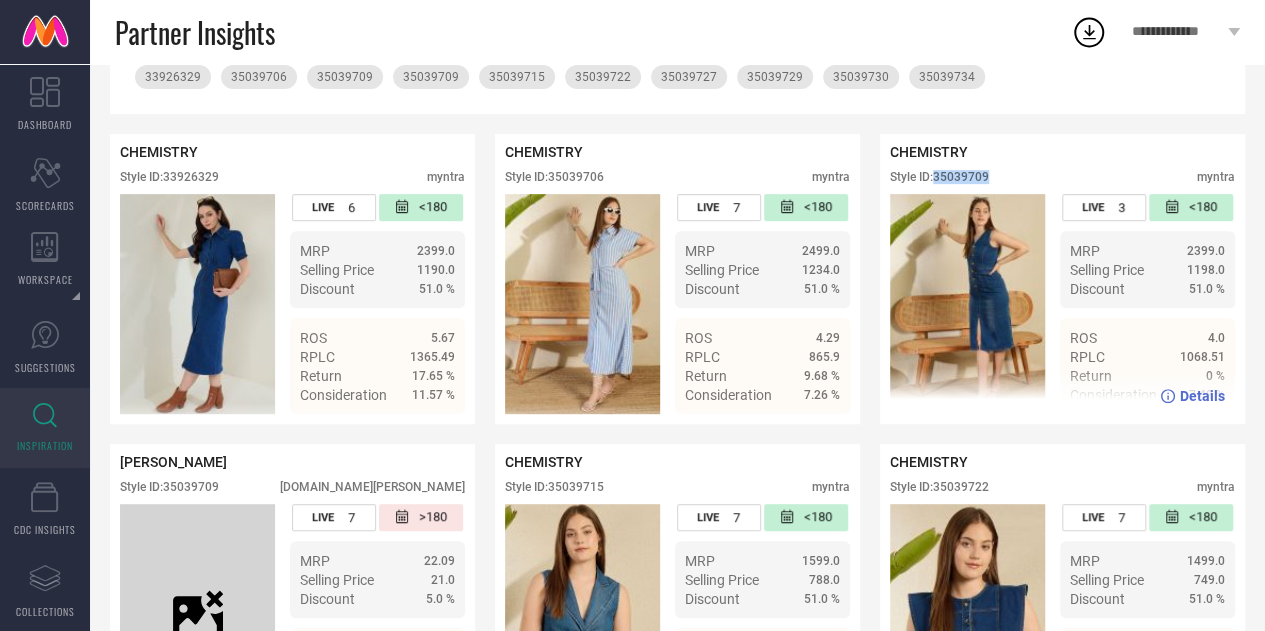 click on "Style ID:  35039709" at bounding box center [939, 177] 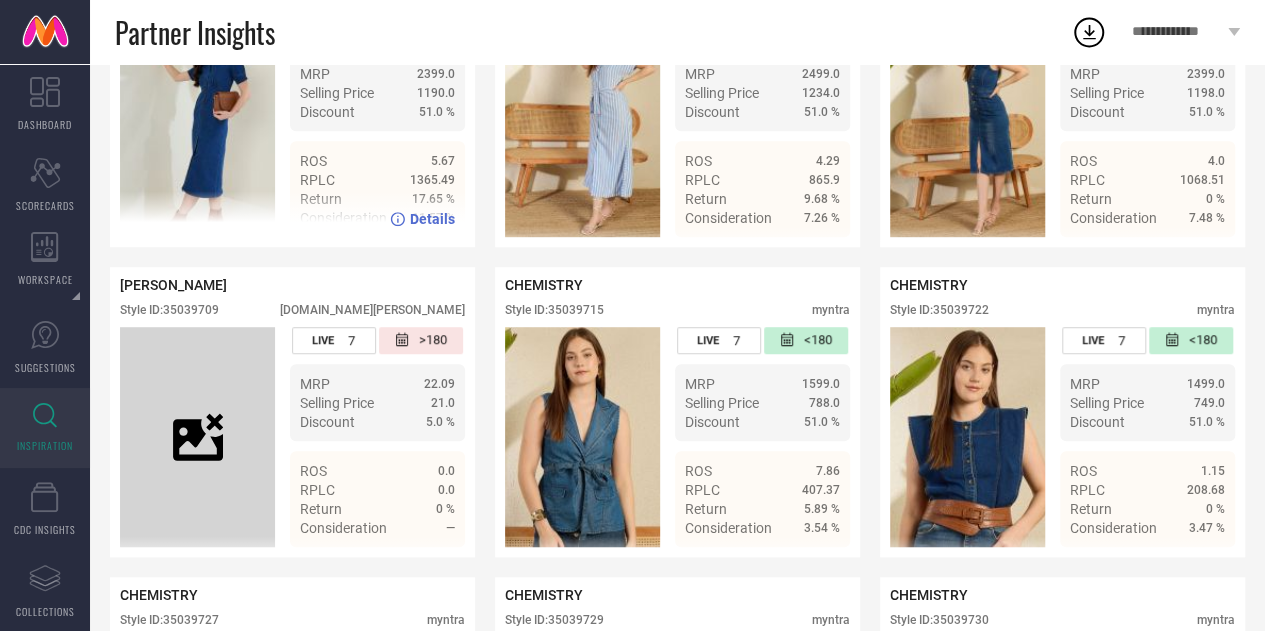 scroll, scrollTop: 506, scrollLeft: 0, axis: vertical 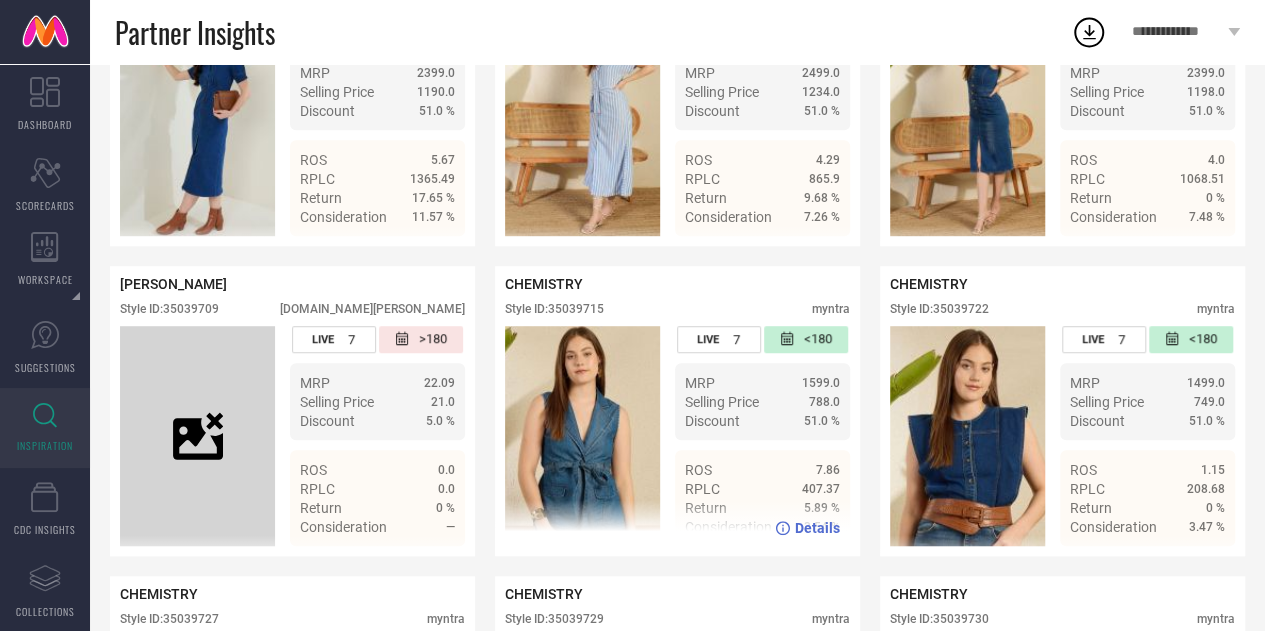 click on "Style ID:  35039715" at bounding box center (554, 309) 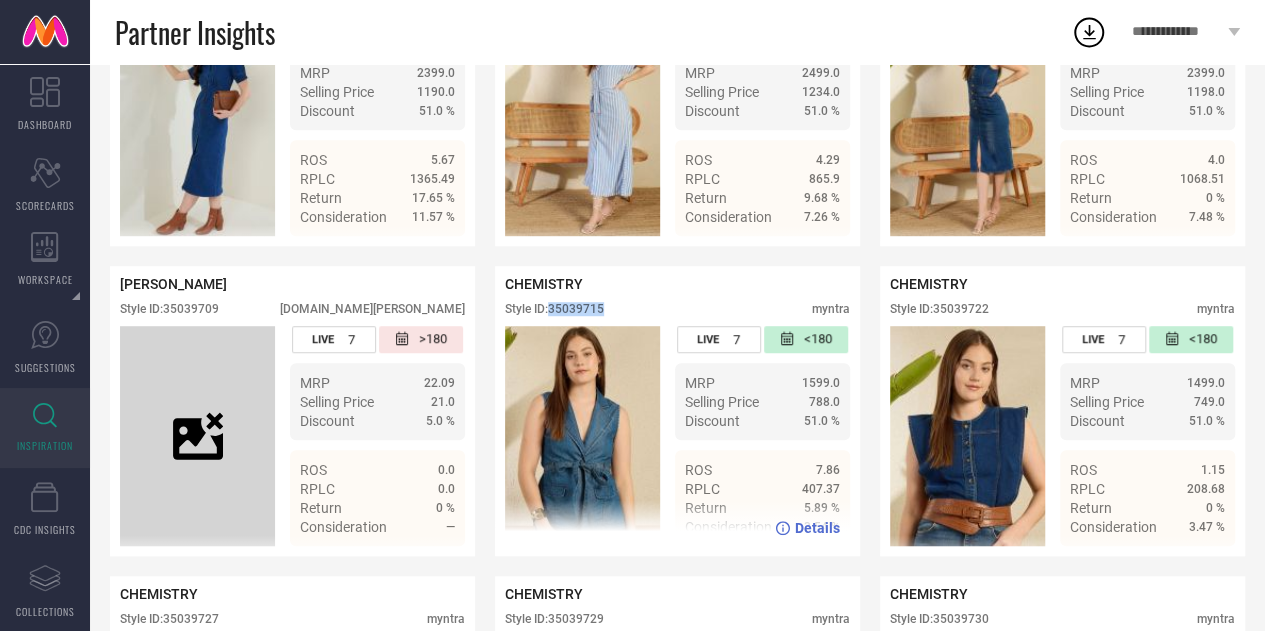 click on "Style ID:  35039715" at bounding box center [554, 309] 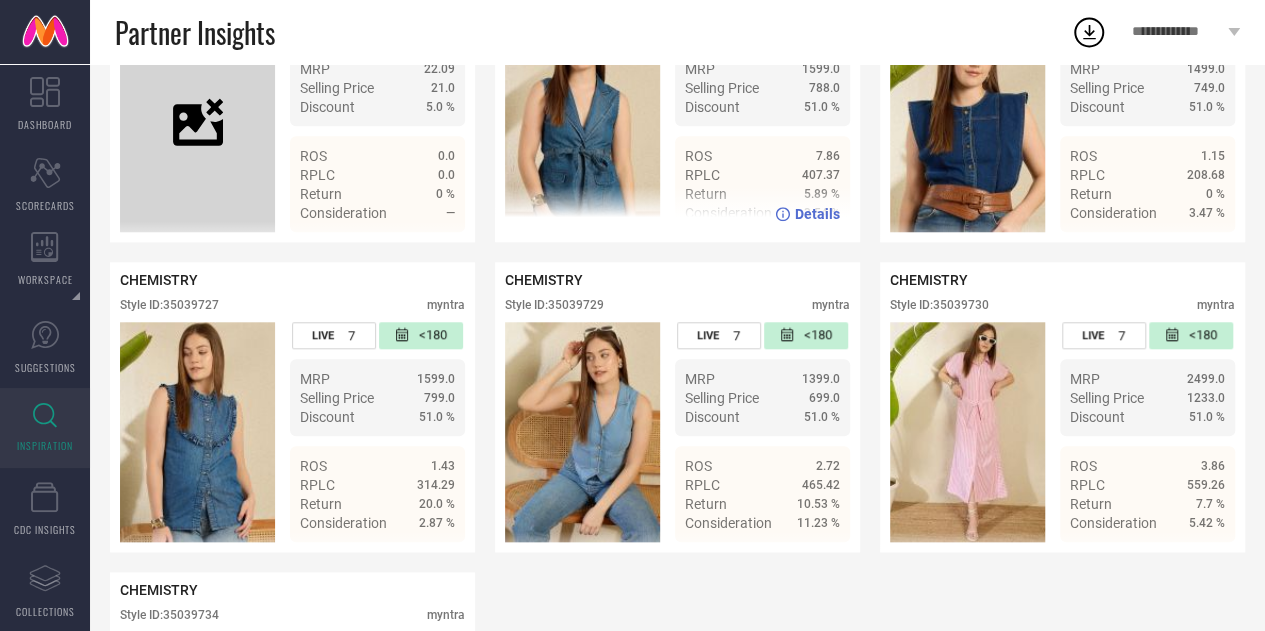 scroll, scrollTop: 821, scrollLeft: 0, axis: vertical 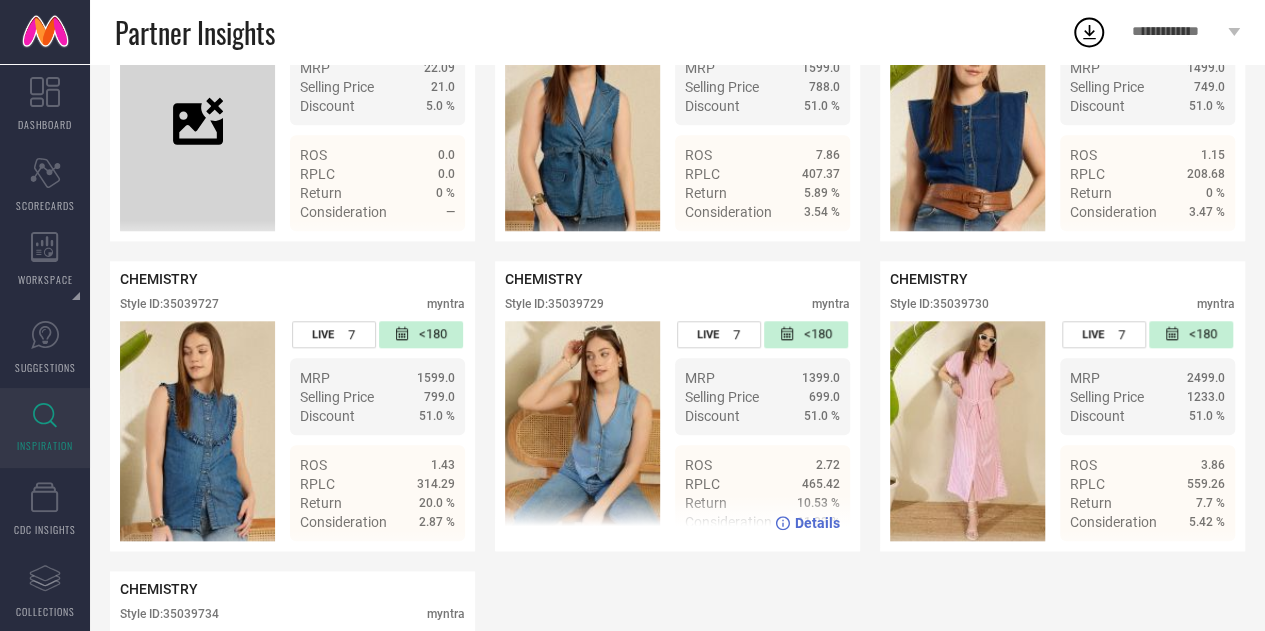 click on "Style ID:  35039729" at bounding box center (554, 304) 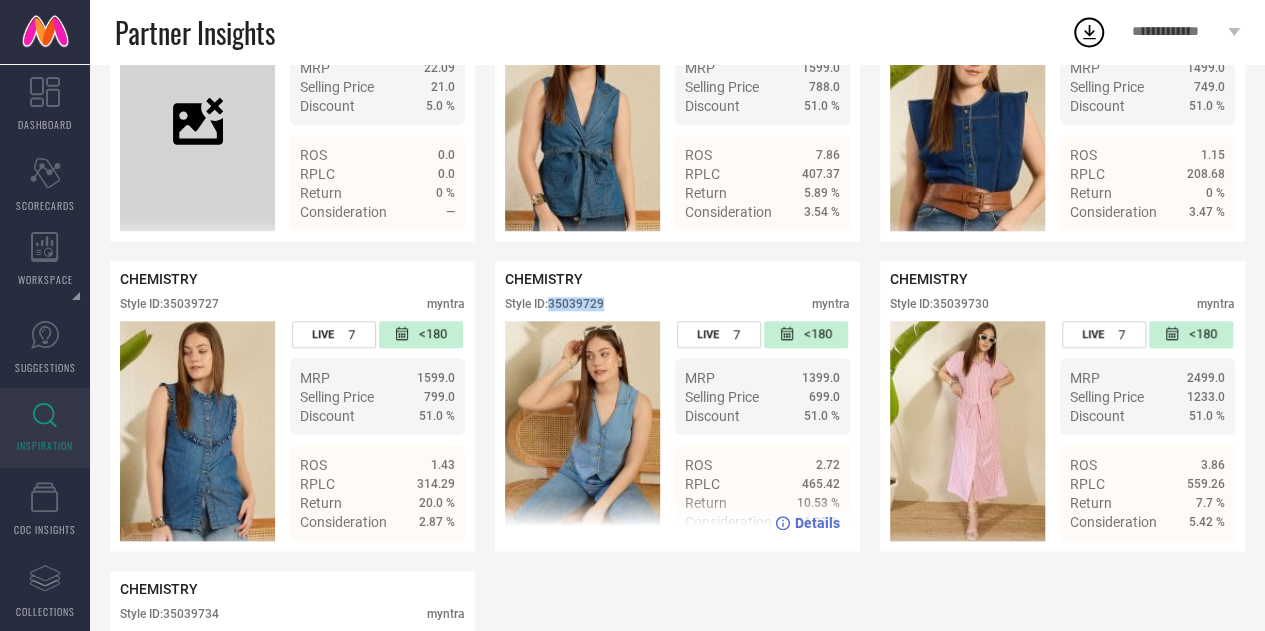 click on "Style ID:  35039729" at bounding box center [554, 304] 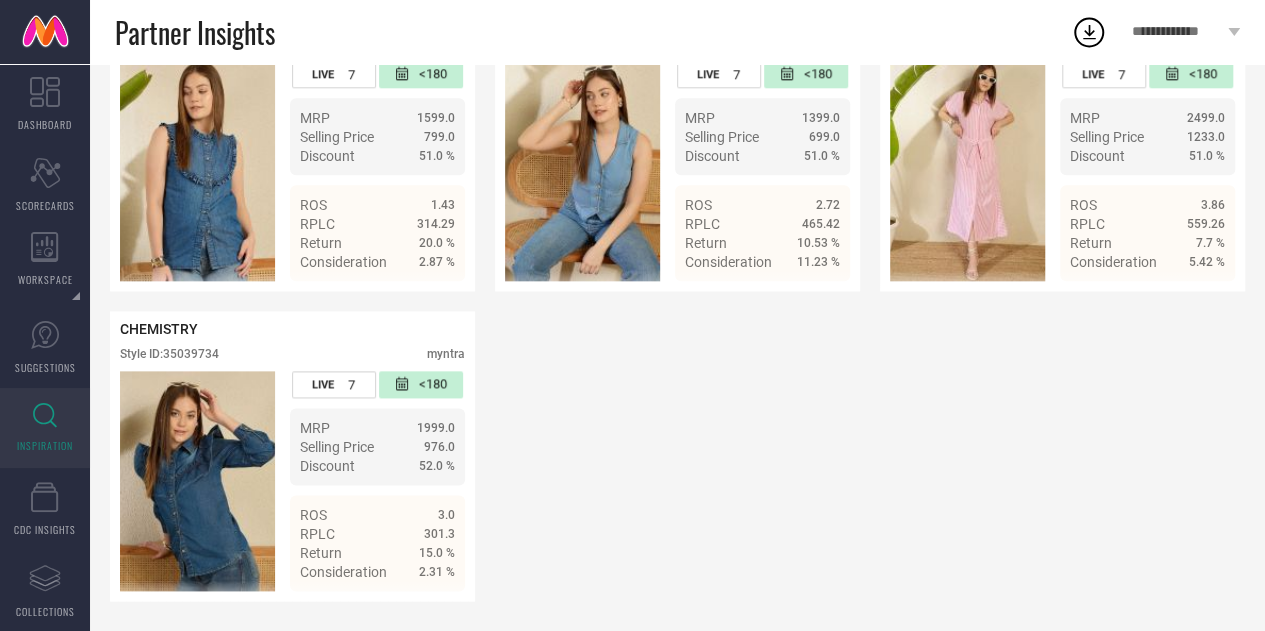 scroll, scrollTop: 1097, scrollLeft: 0, axis: vertical 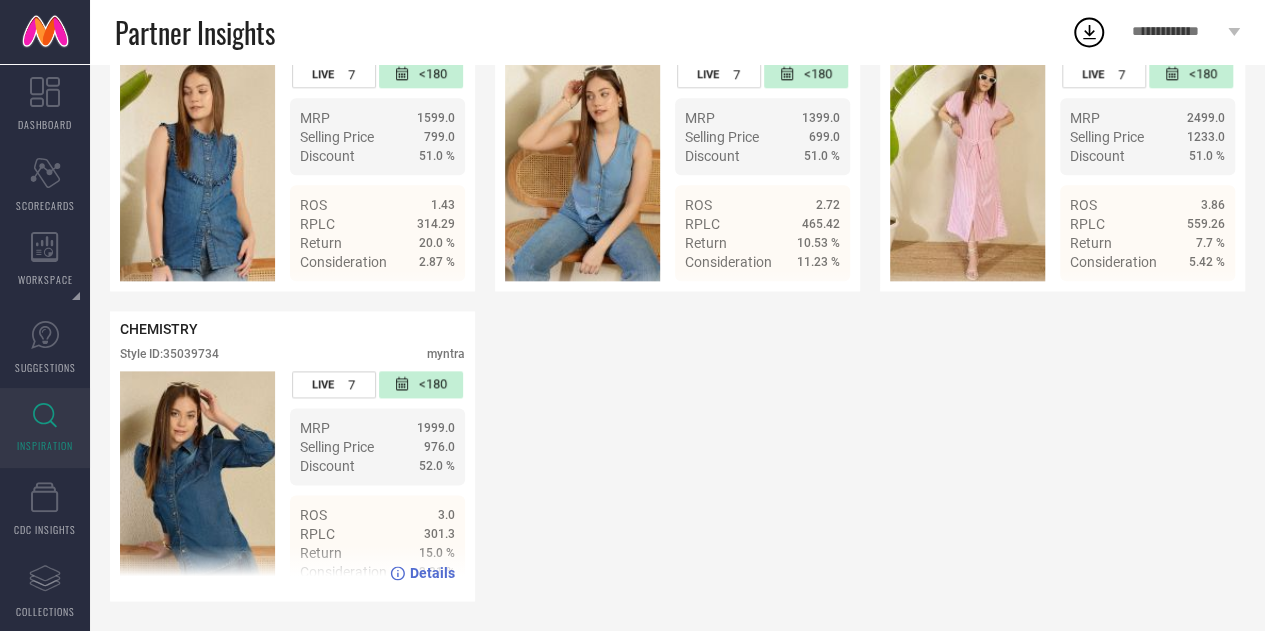 click on "Style ID:  35039734" at bounding box center (169, 354) 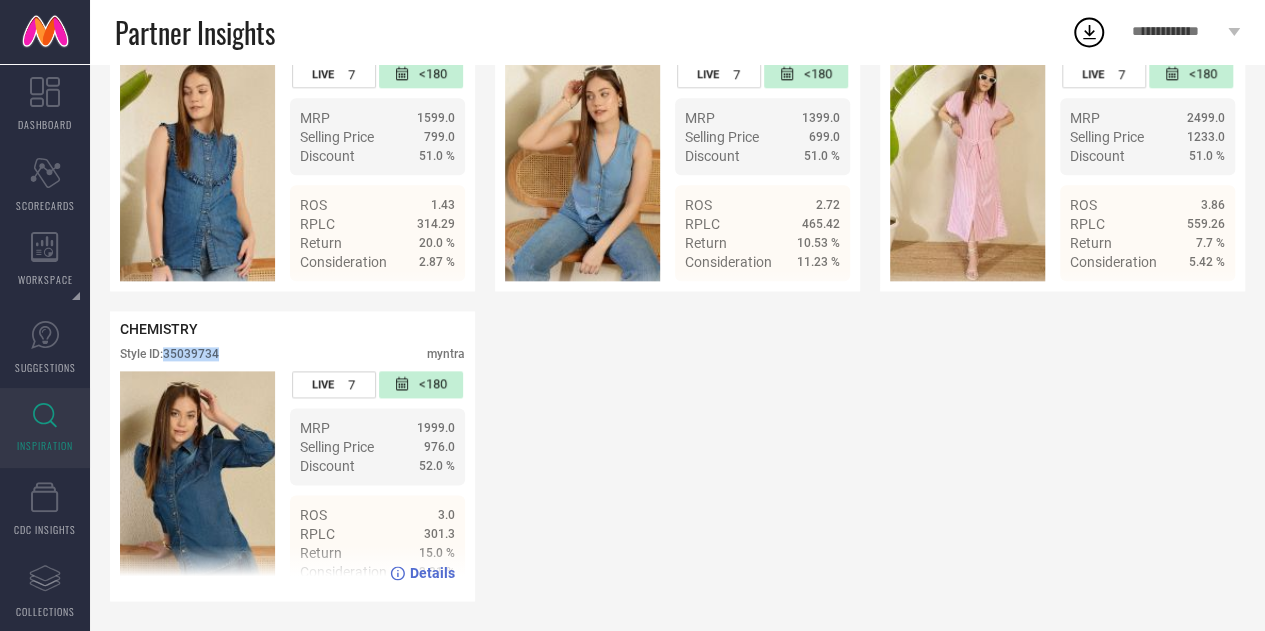 click on "Style ID:  35039734" at bounding box center [169, 354] 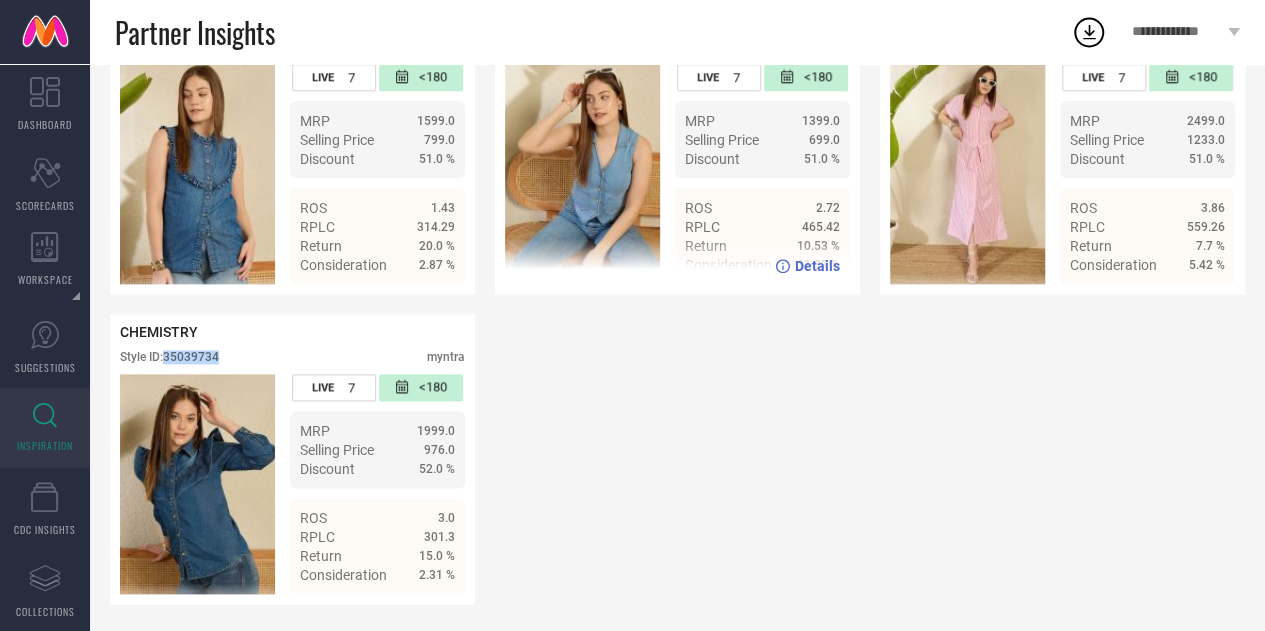 scroll, scrollTop: 952, scrollLeft: 0, axis: vertical 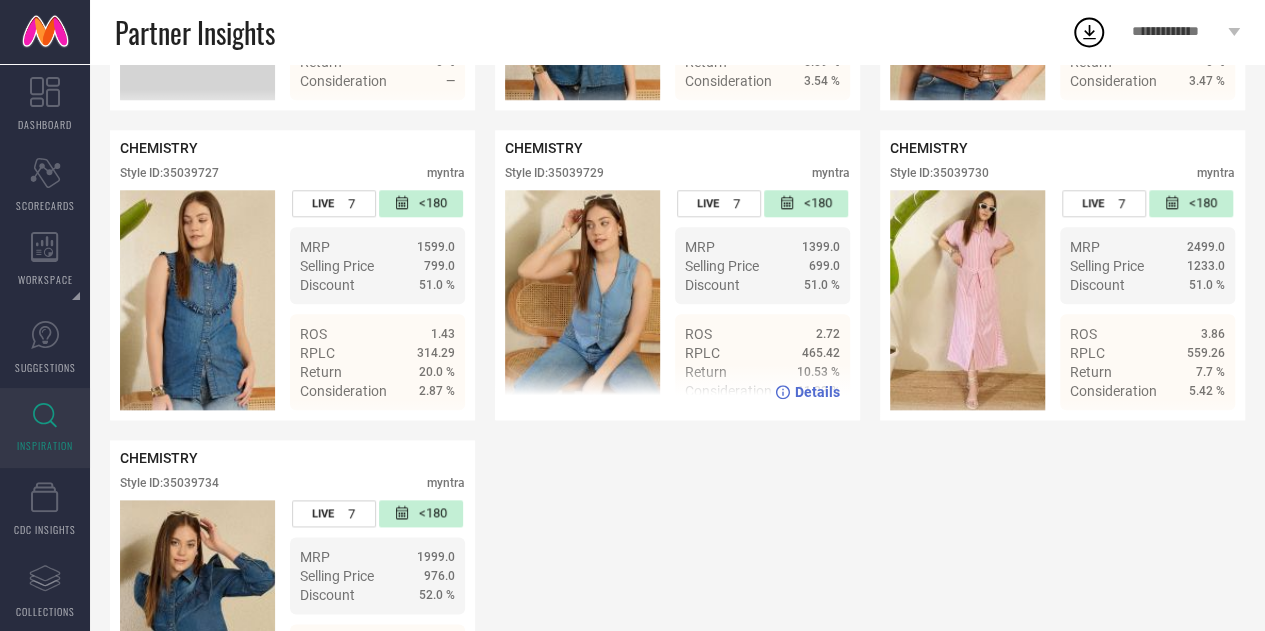 click on "Style ID:  35039729" at bounding box center (554, 173) 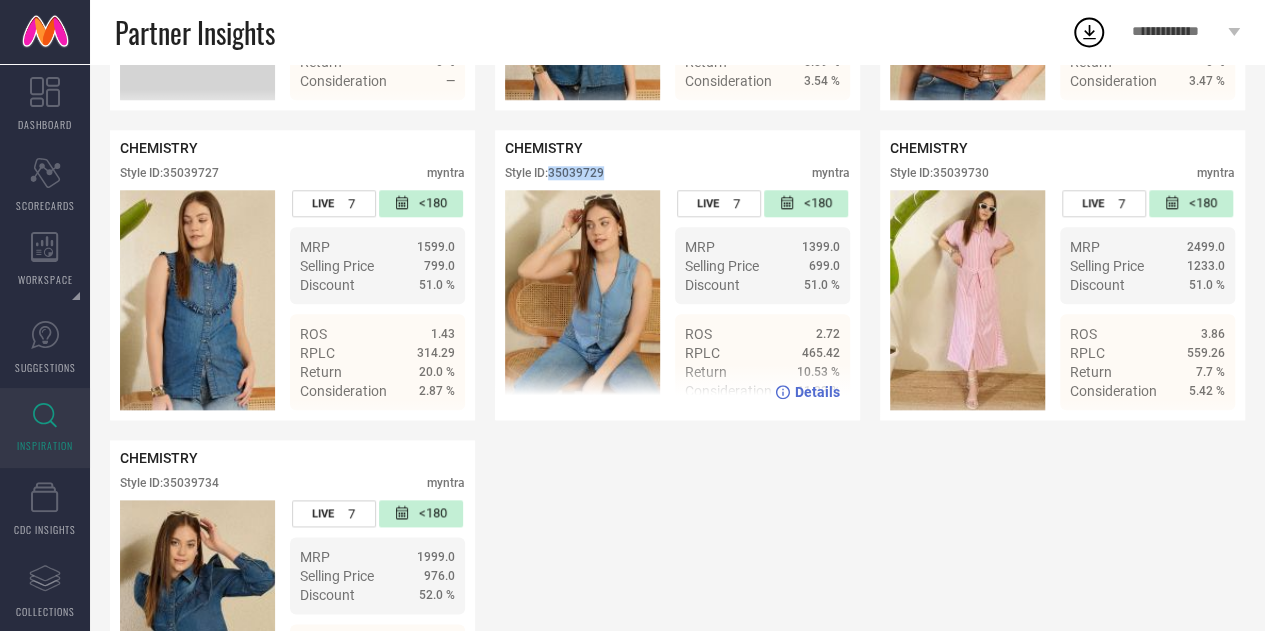 click on "Style ID:  35039729" at bounding box center (554, 173) 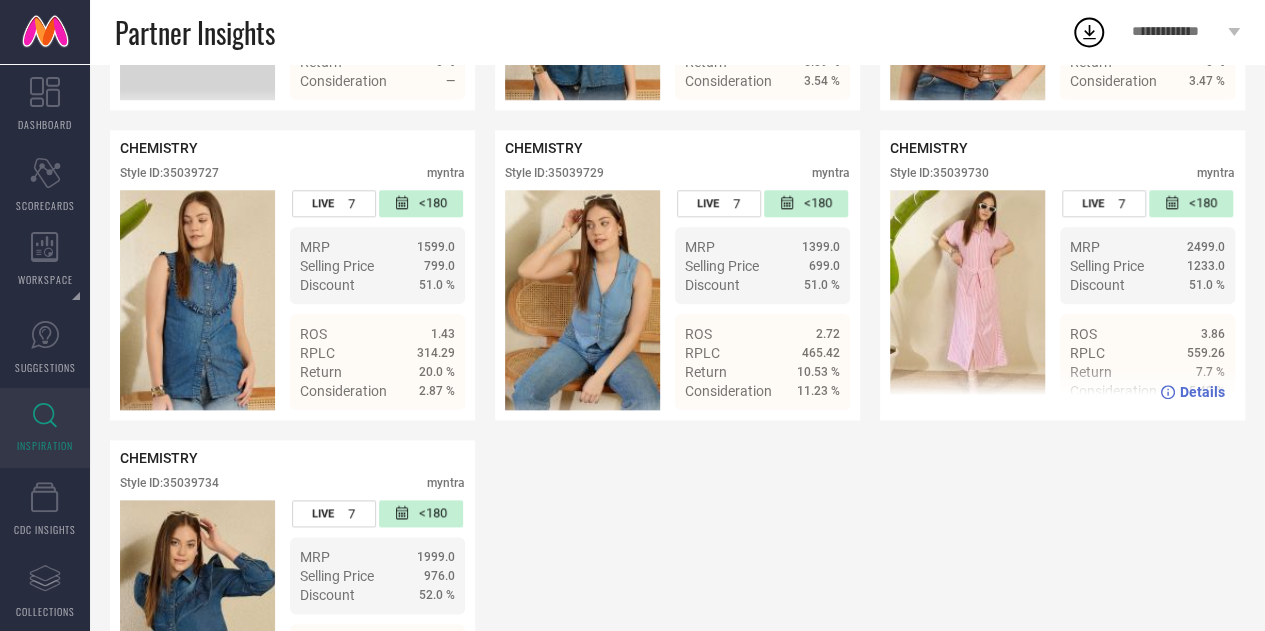 click on "Style ID:  35039730" at bounding box center [939, 173] 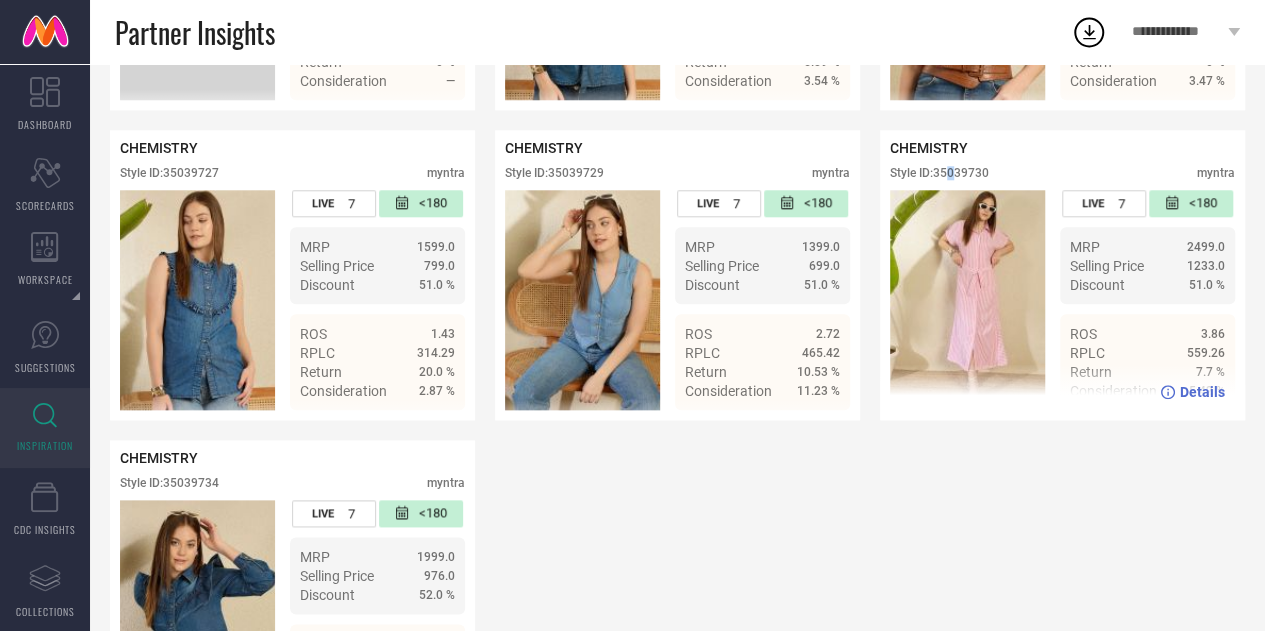 click on "Style ID:  35039730" at bounding box center (939, 173) 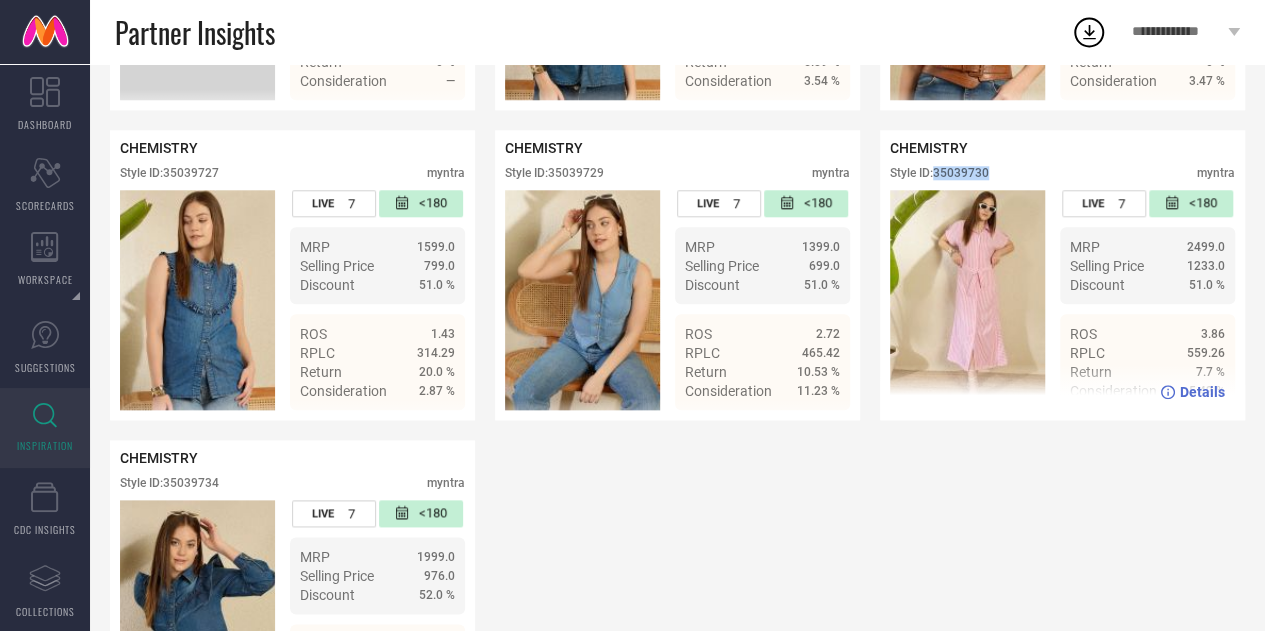 click on "Style ID:  35039730" at bounding box center (939, 173) 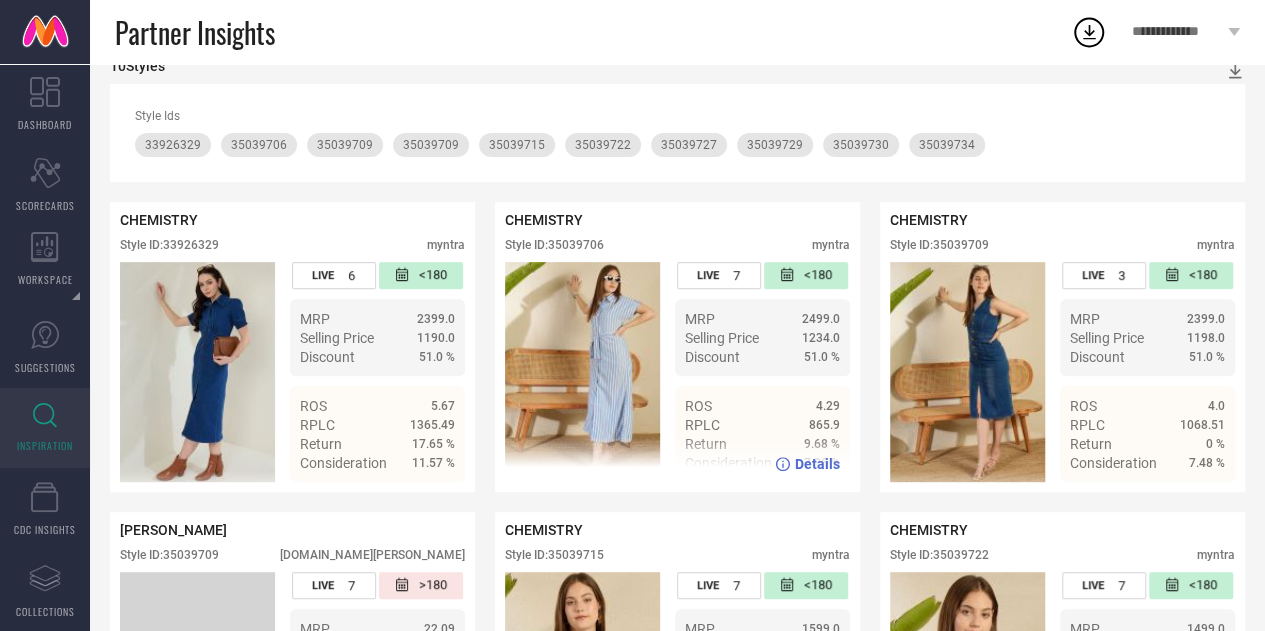 scroll, scrollTop: 258, scrollLeft: 0, axis: vertical 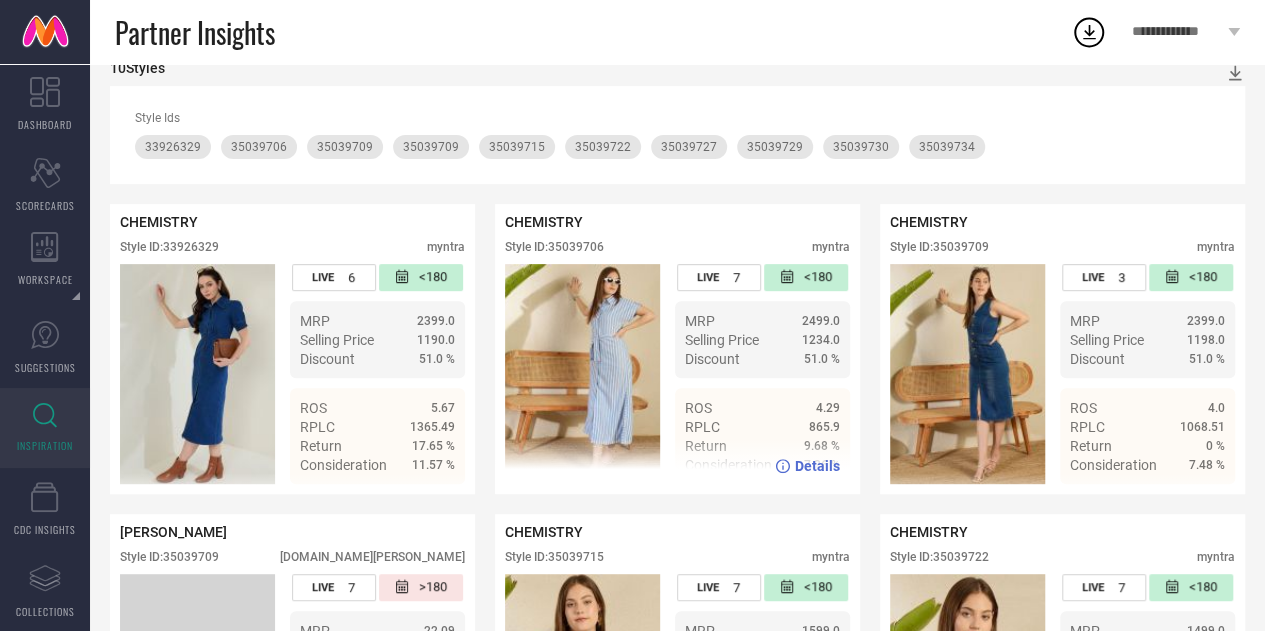 click on "Style ID:  35039706" at bounding box center (554, 247) 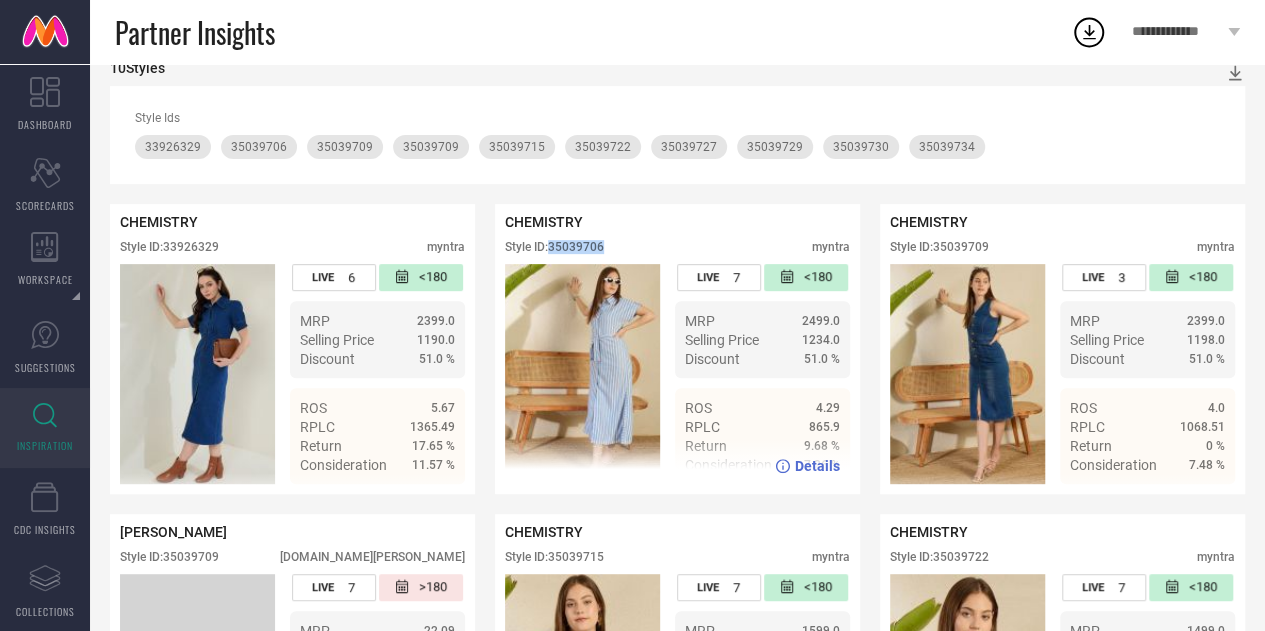 click on "Style ID:  35039706" at bounding box center [554, 247] 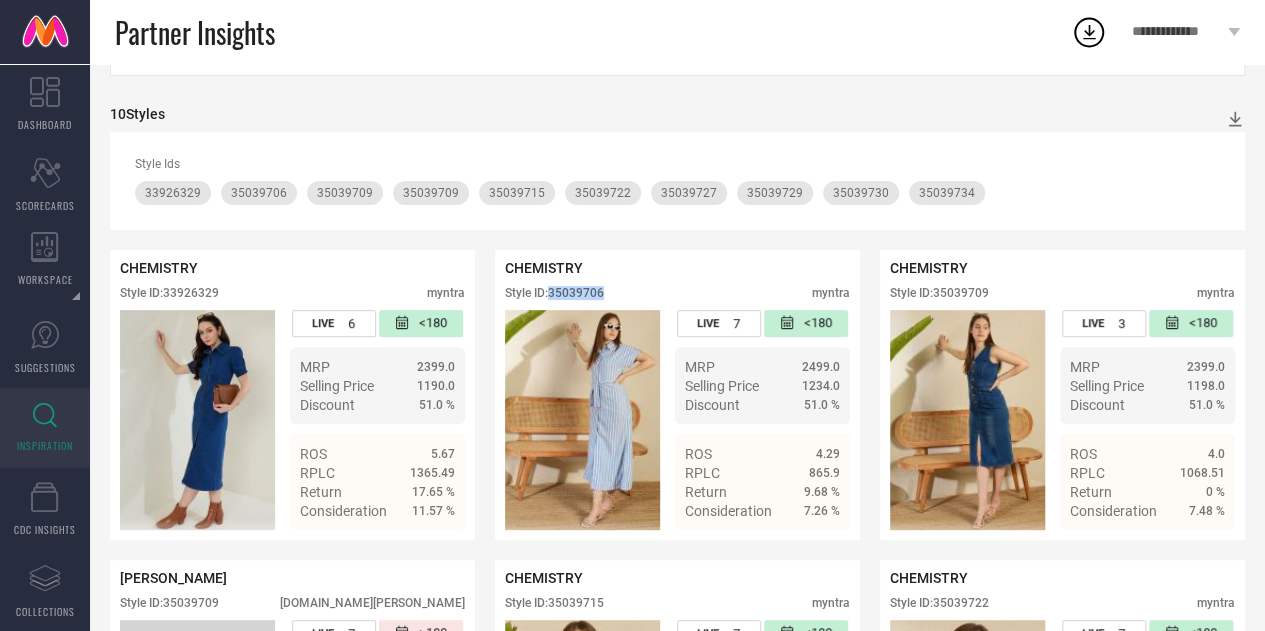 scroll, scrollTop: 211, scrollLeft: 0, axis: vertical 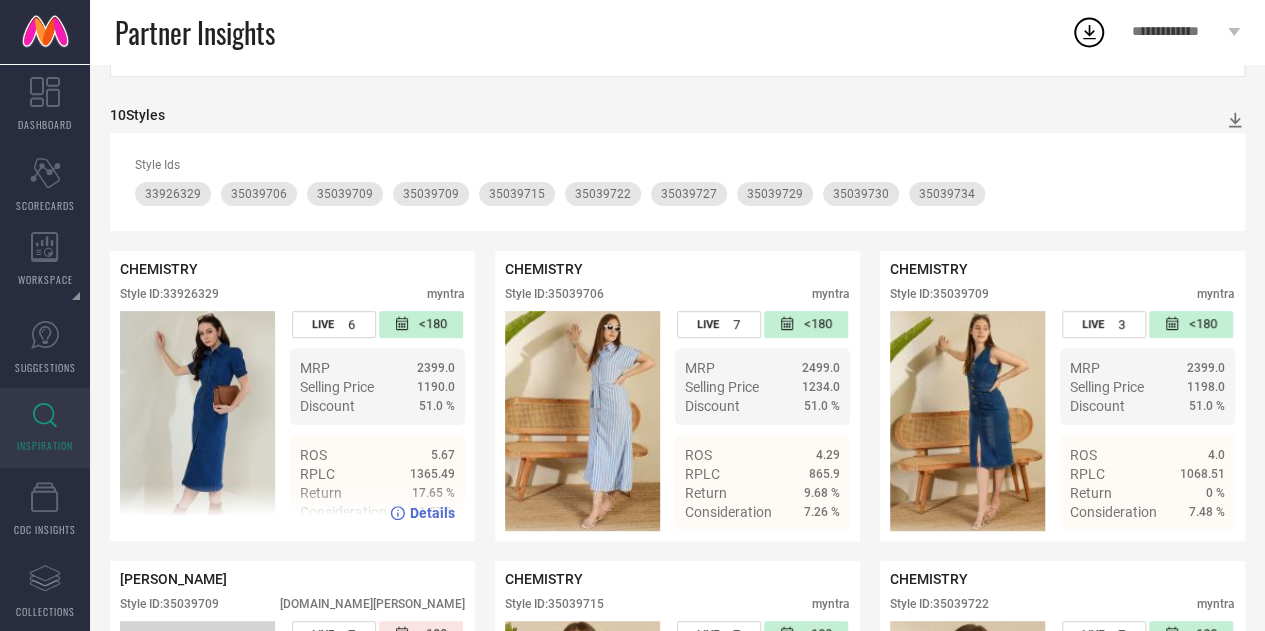 click on "Style ID:  33926329" at bounding box center (169, 294) 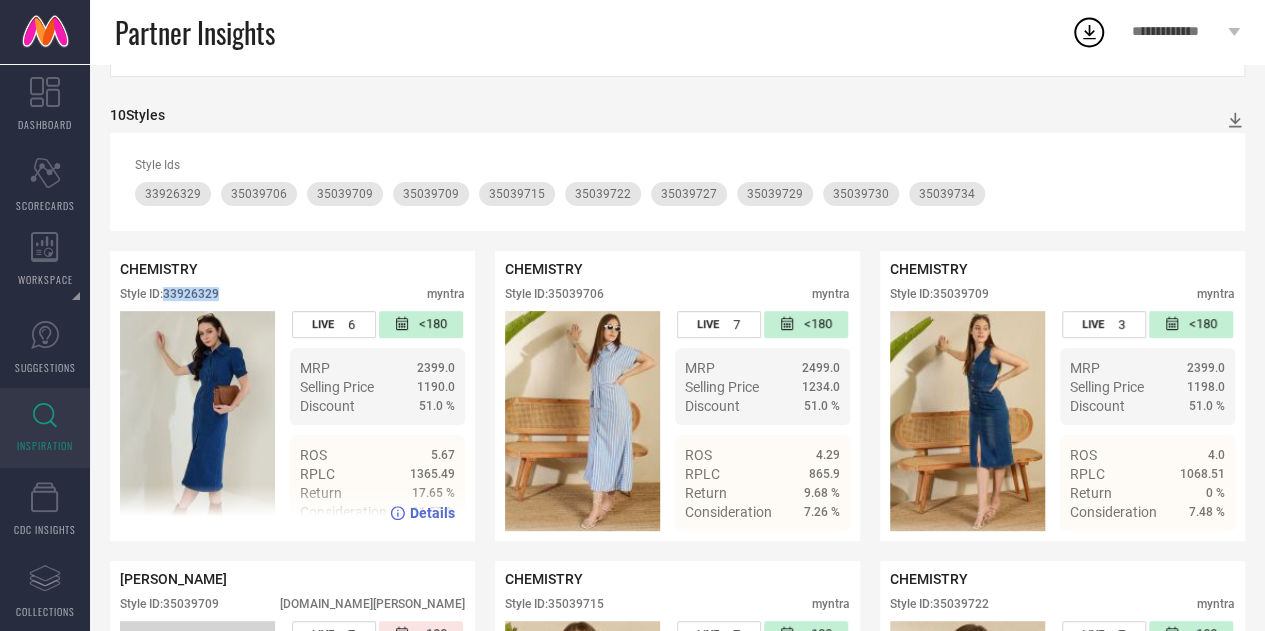 click on "Style ID:  33926329" at bounding box center (169, 294) 